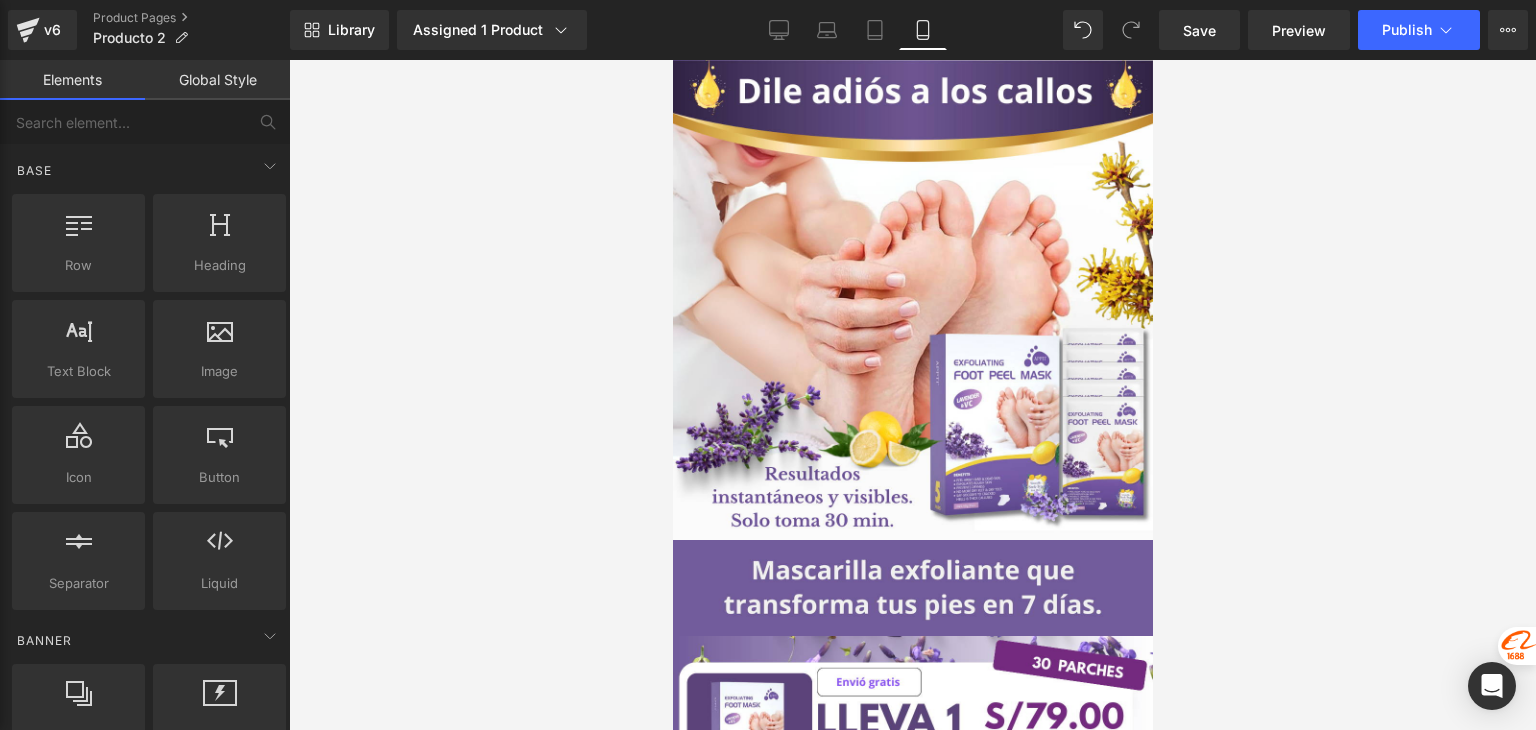 scroll, scrollTop: 2300, scrollLeft: 0, axis: vertical 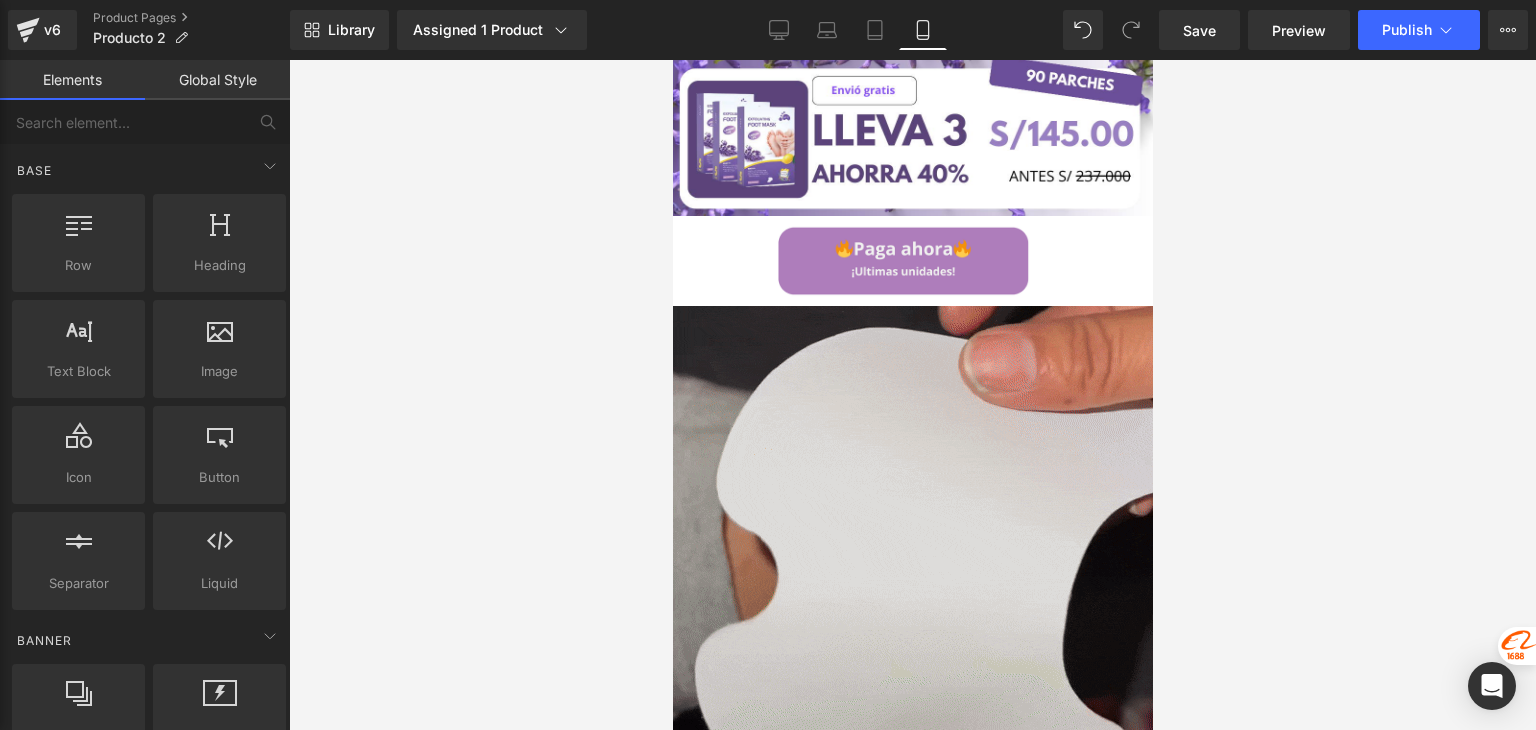 click at bounding box center [912, 546] 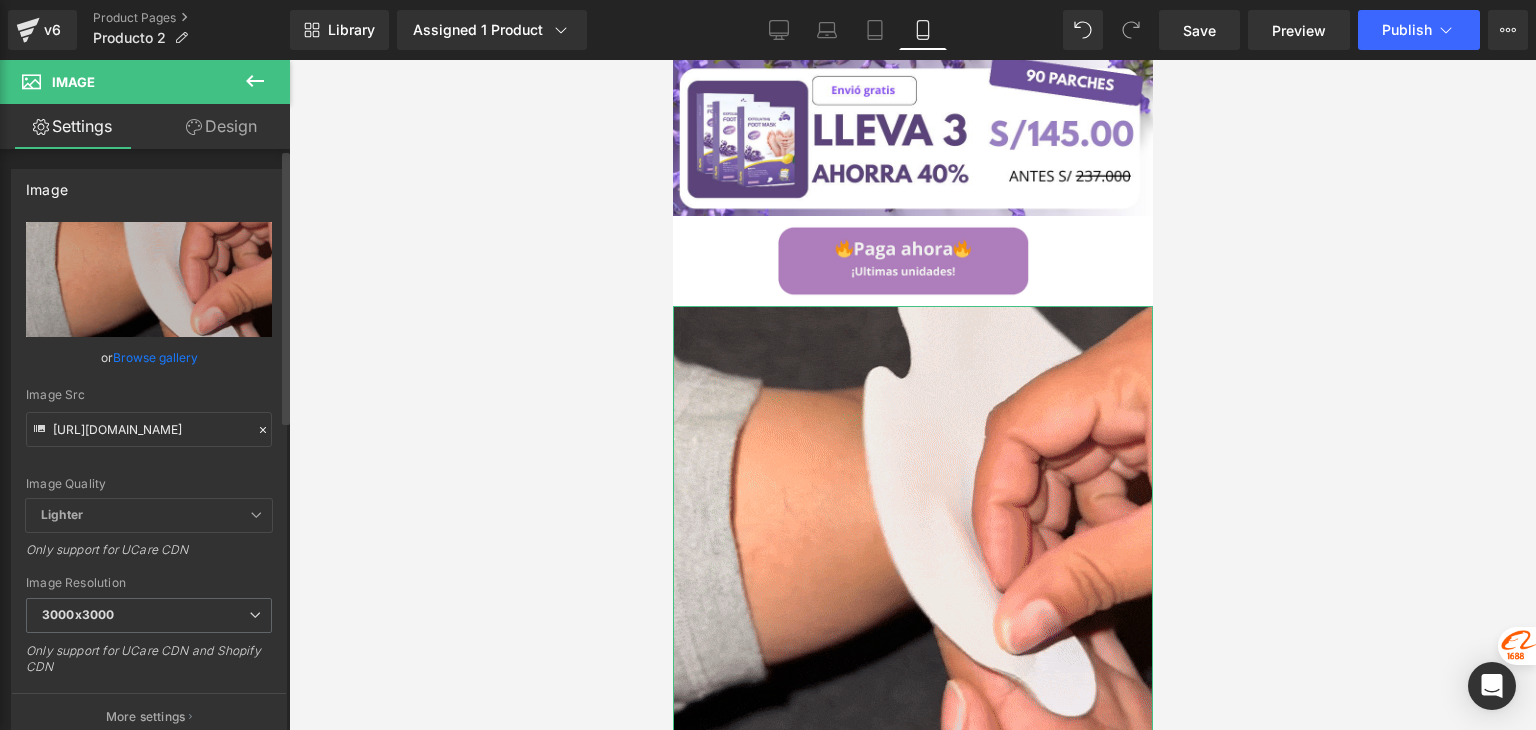click 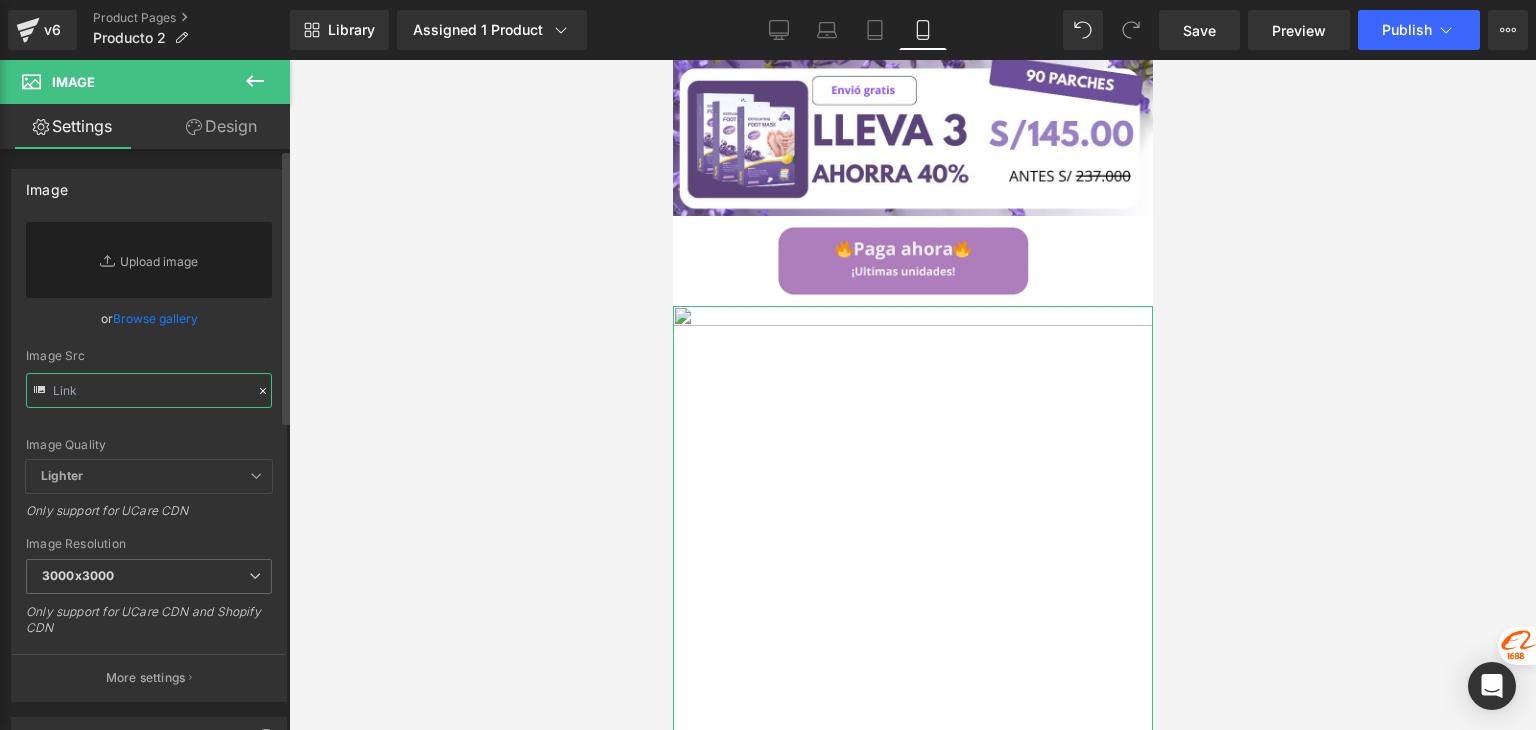click at bounding box center [149, 390] 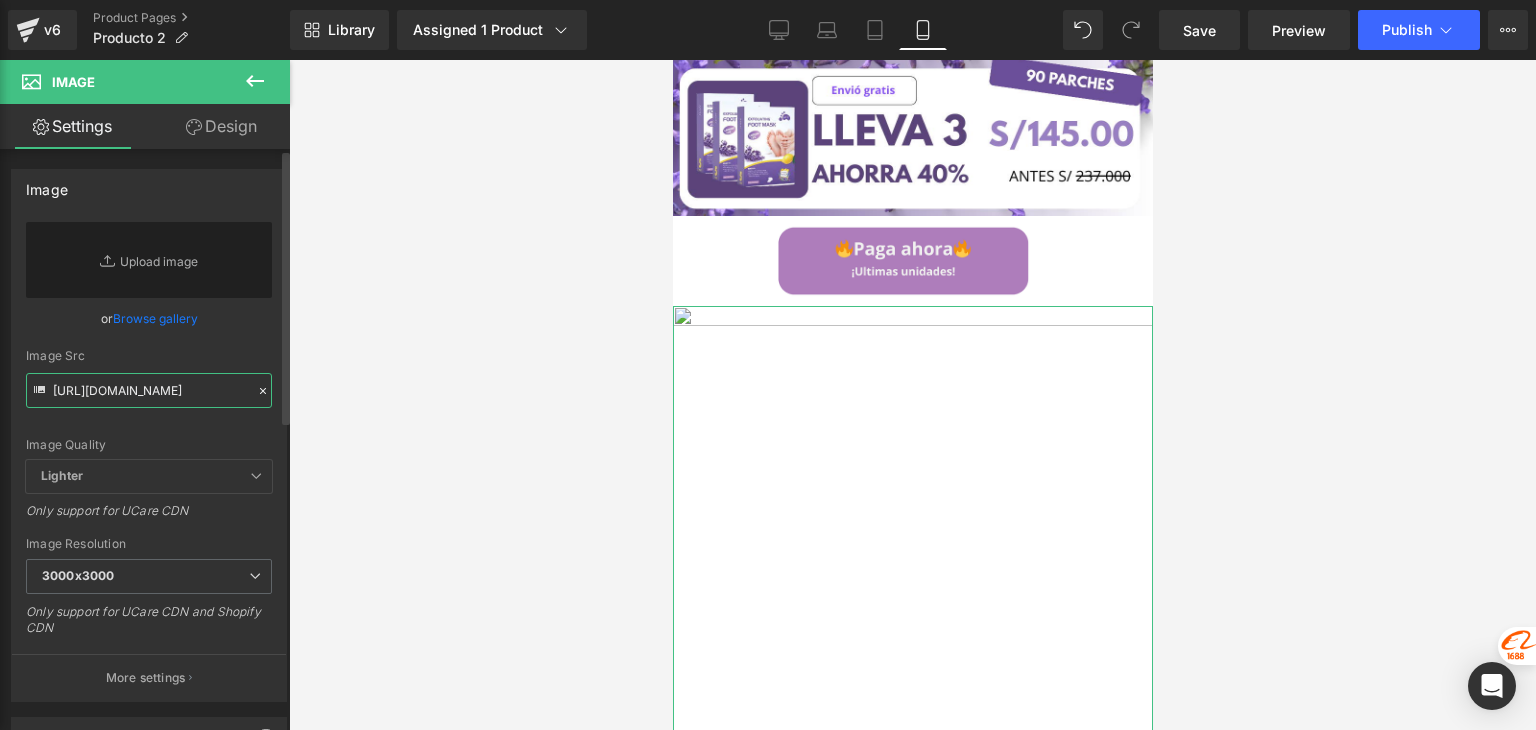 scroll, scrollTop: 0, scrollLeft: 1009, axis: horizontal 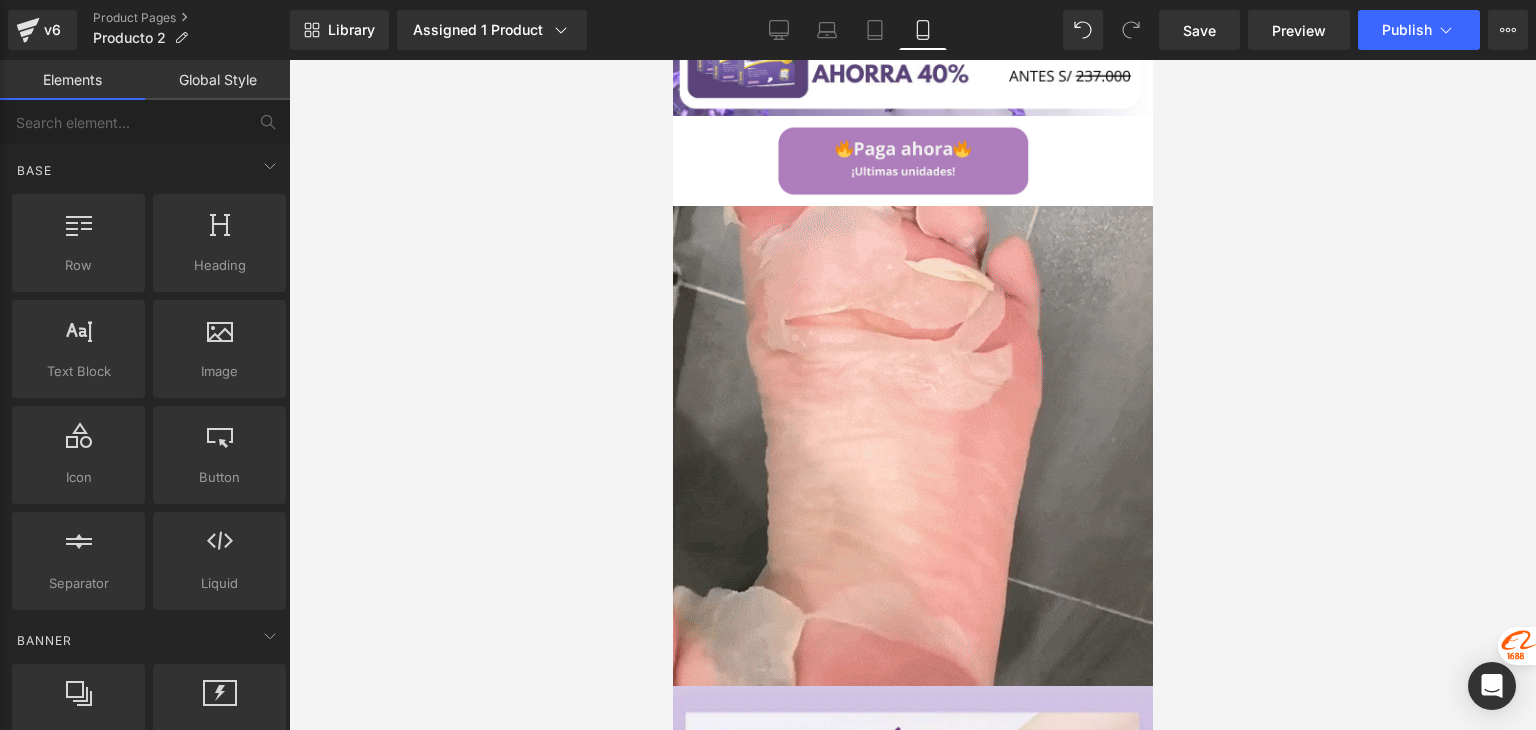 click at bounding box center (912, 395) 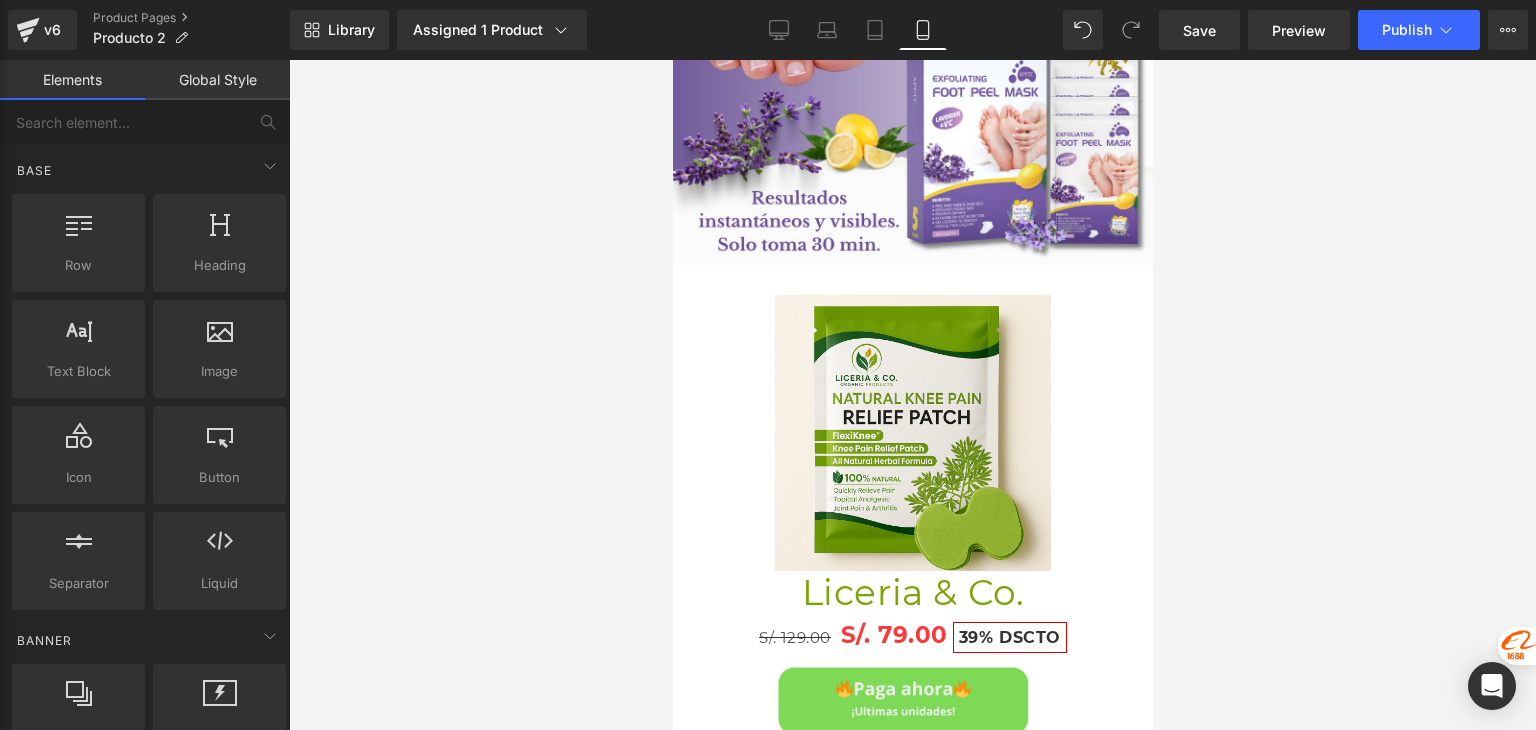 scroll, scrollTop: 3000, scrollLeft: 0, axis: vertical 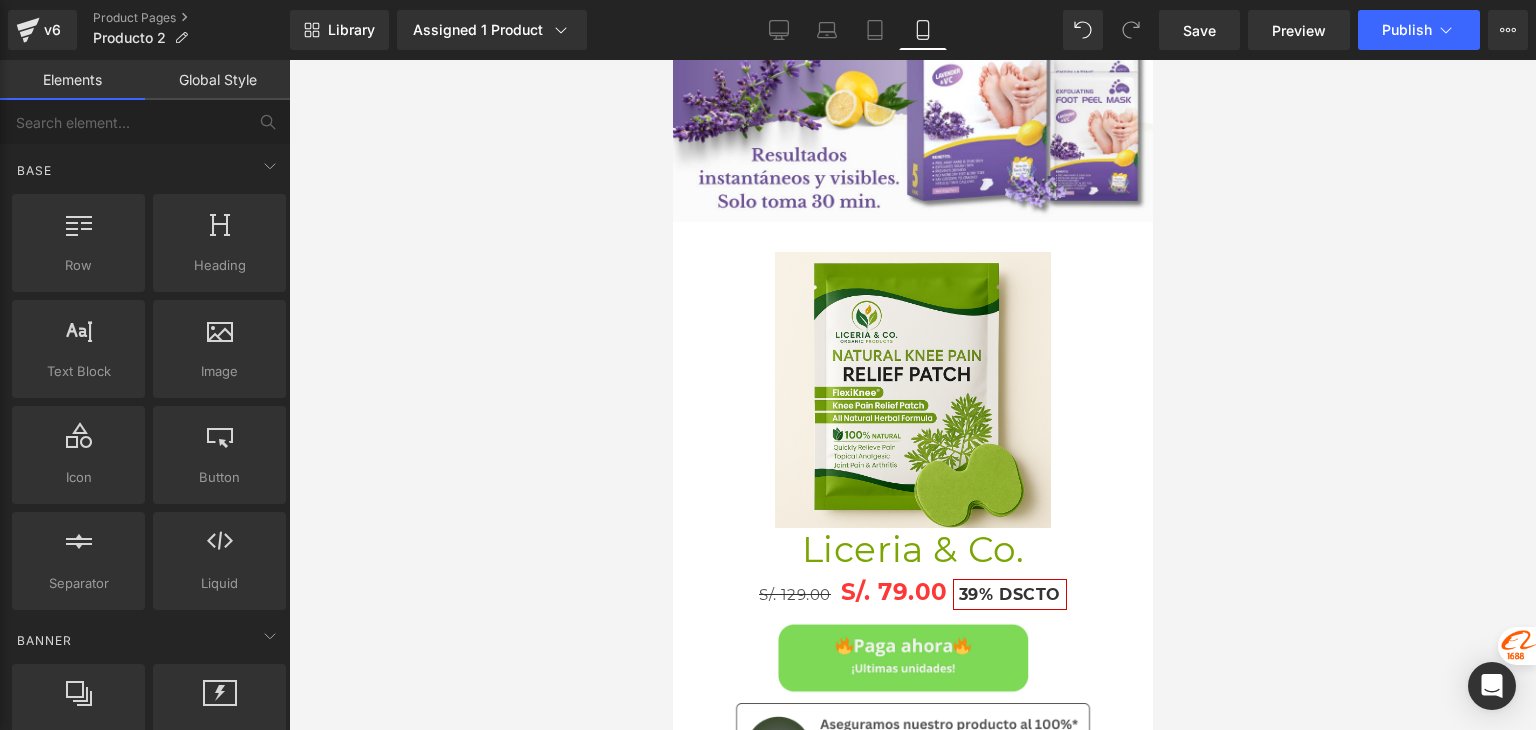 click at bounding box center [912, 390] 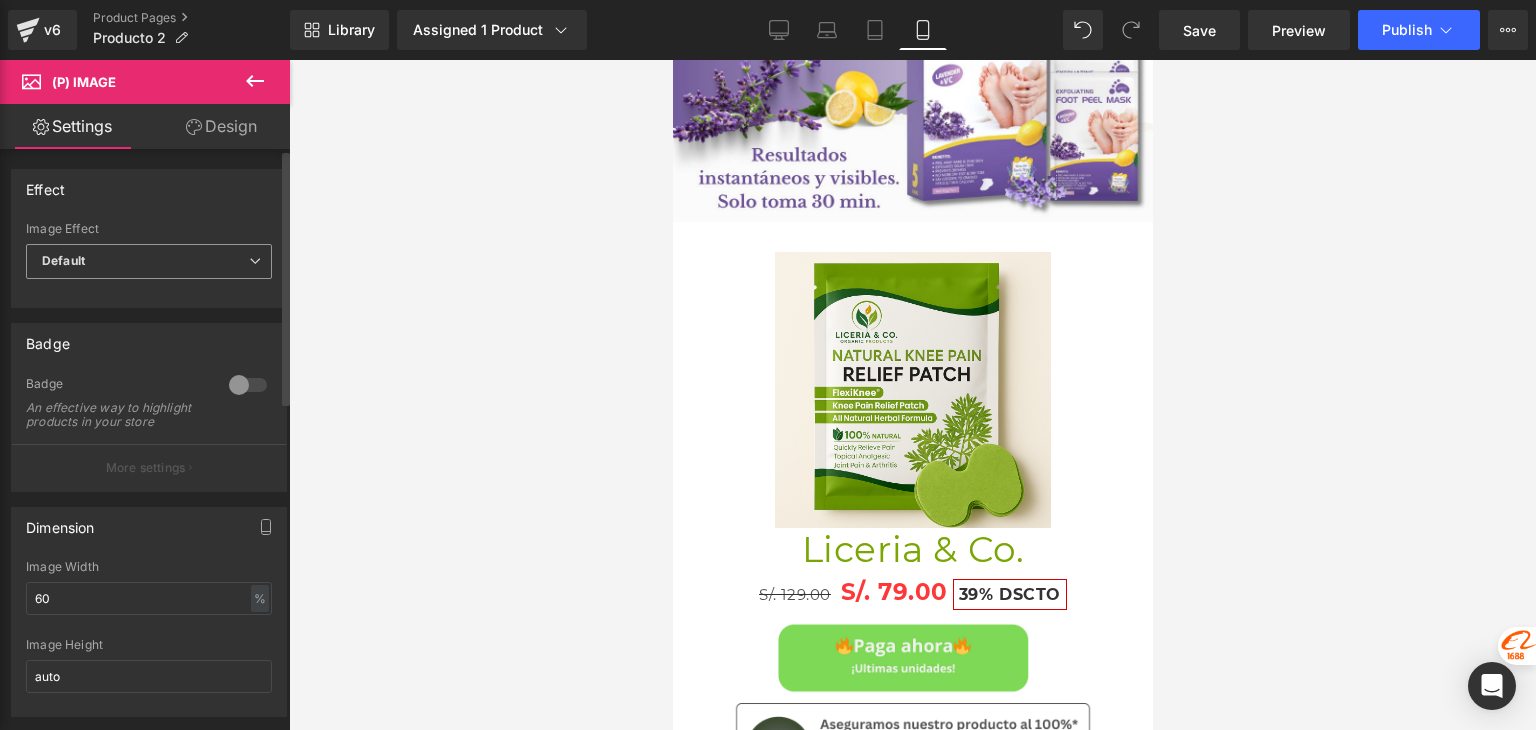 click on "Default" at bounding box center [149, 261] 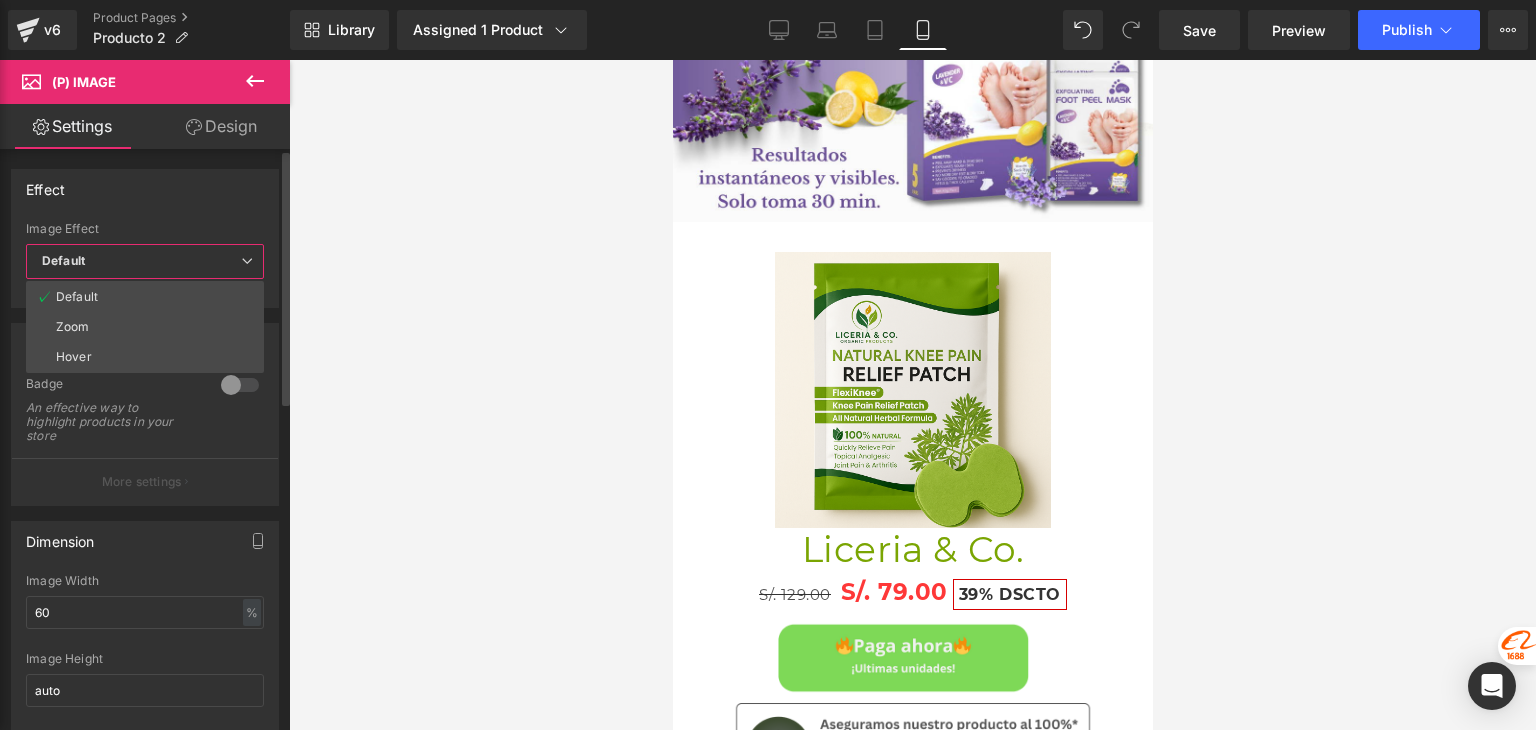 click on "Default" at bounding box center [145, 261] 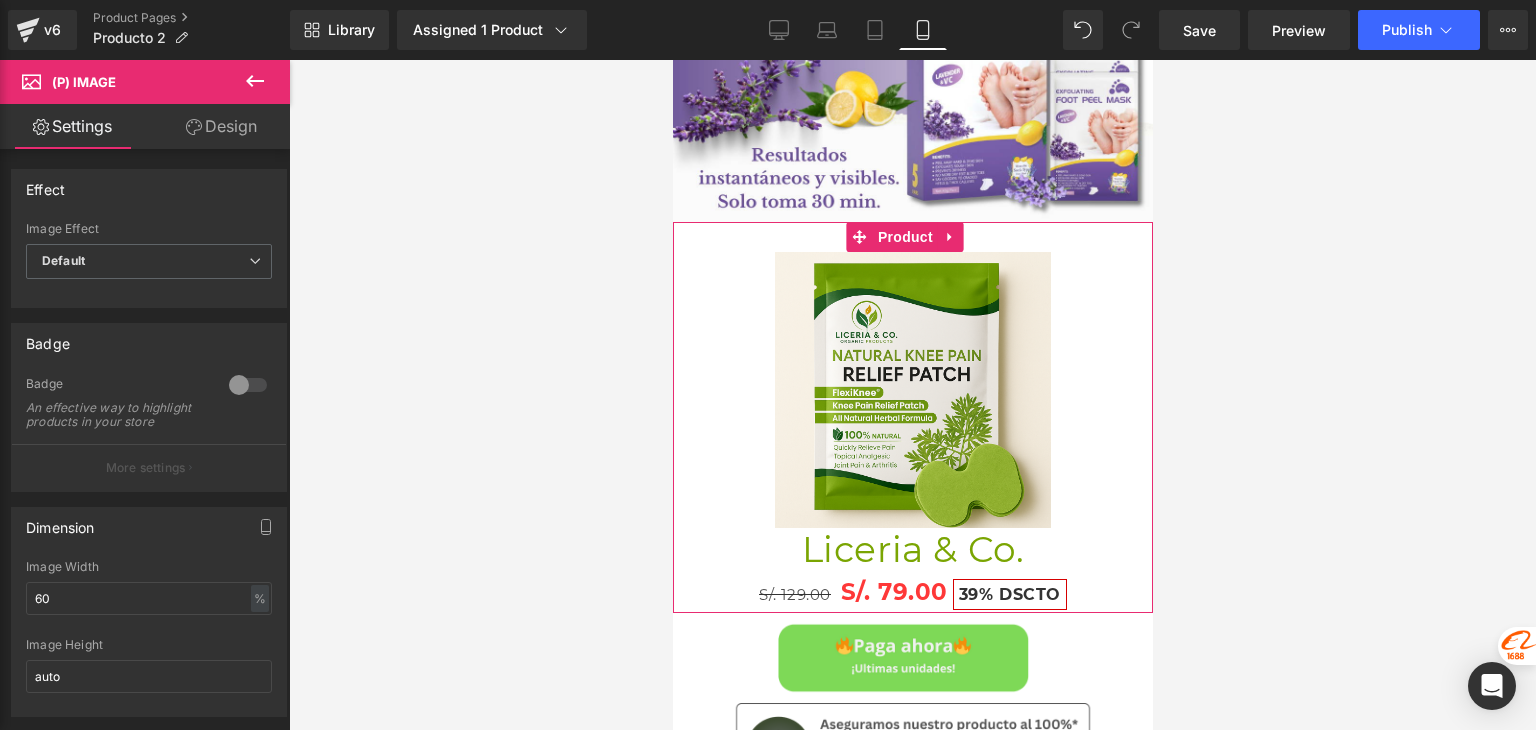 click 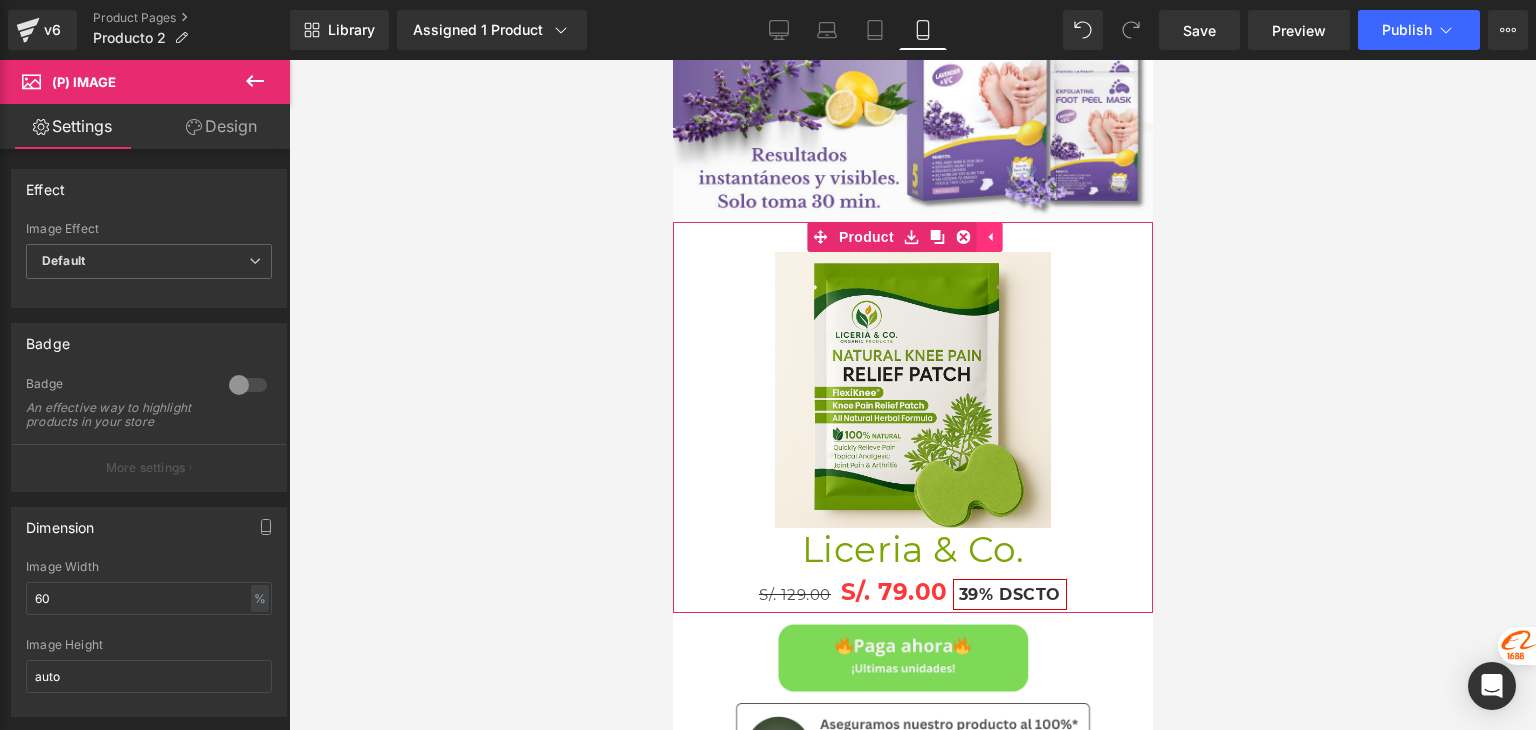 click 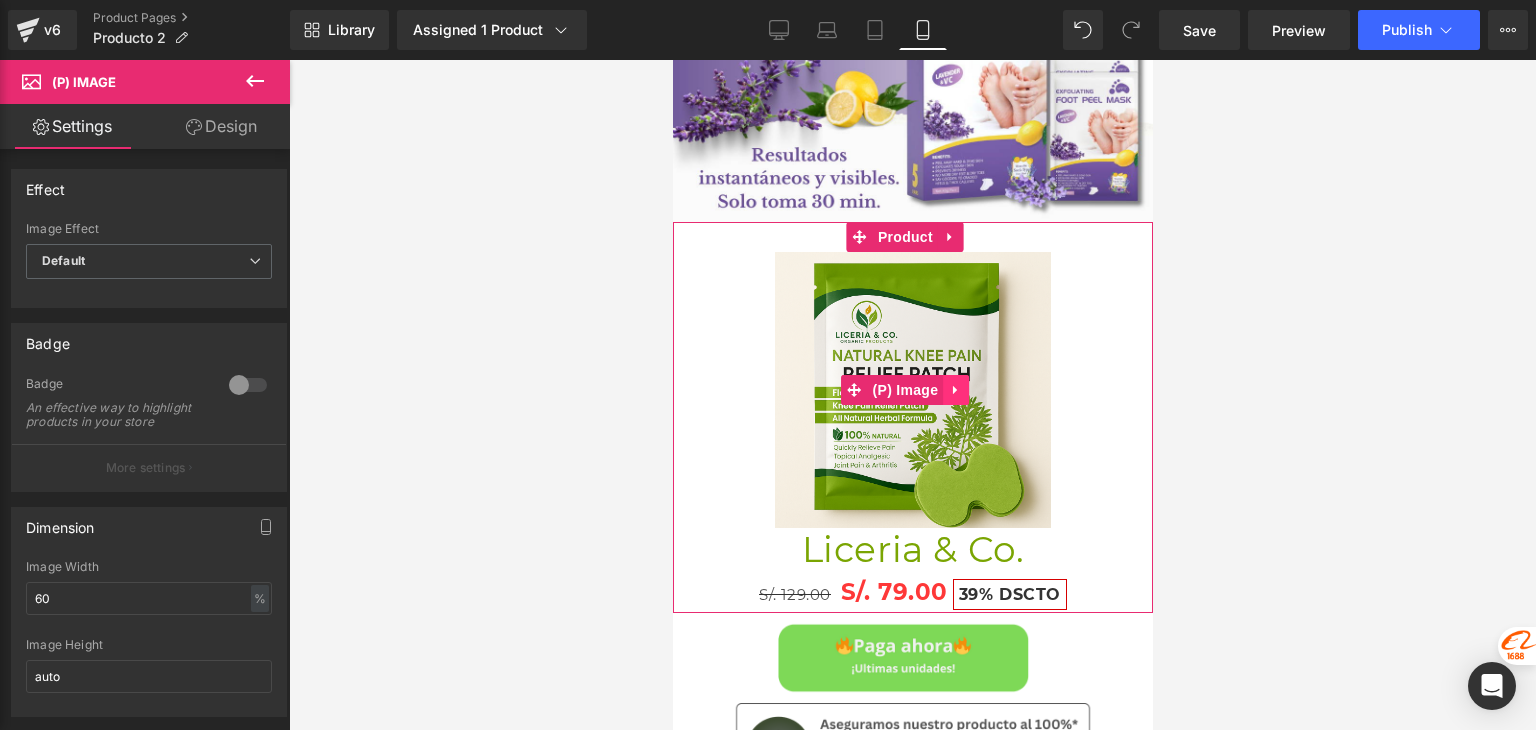 click at bounding box center (955, 390) 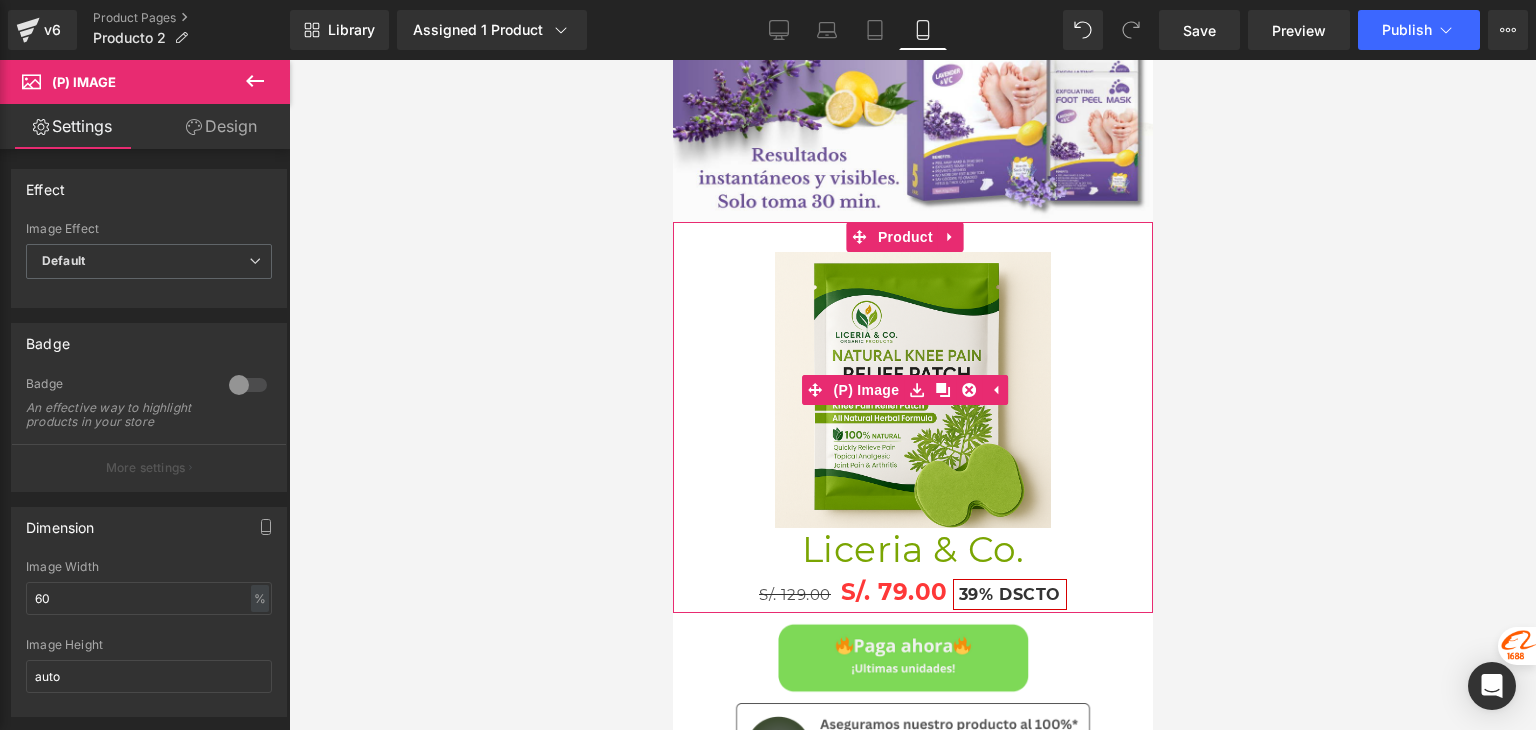 click at bounding box center [912, 390] 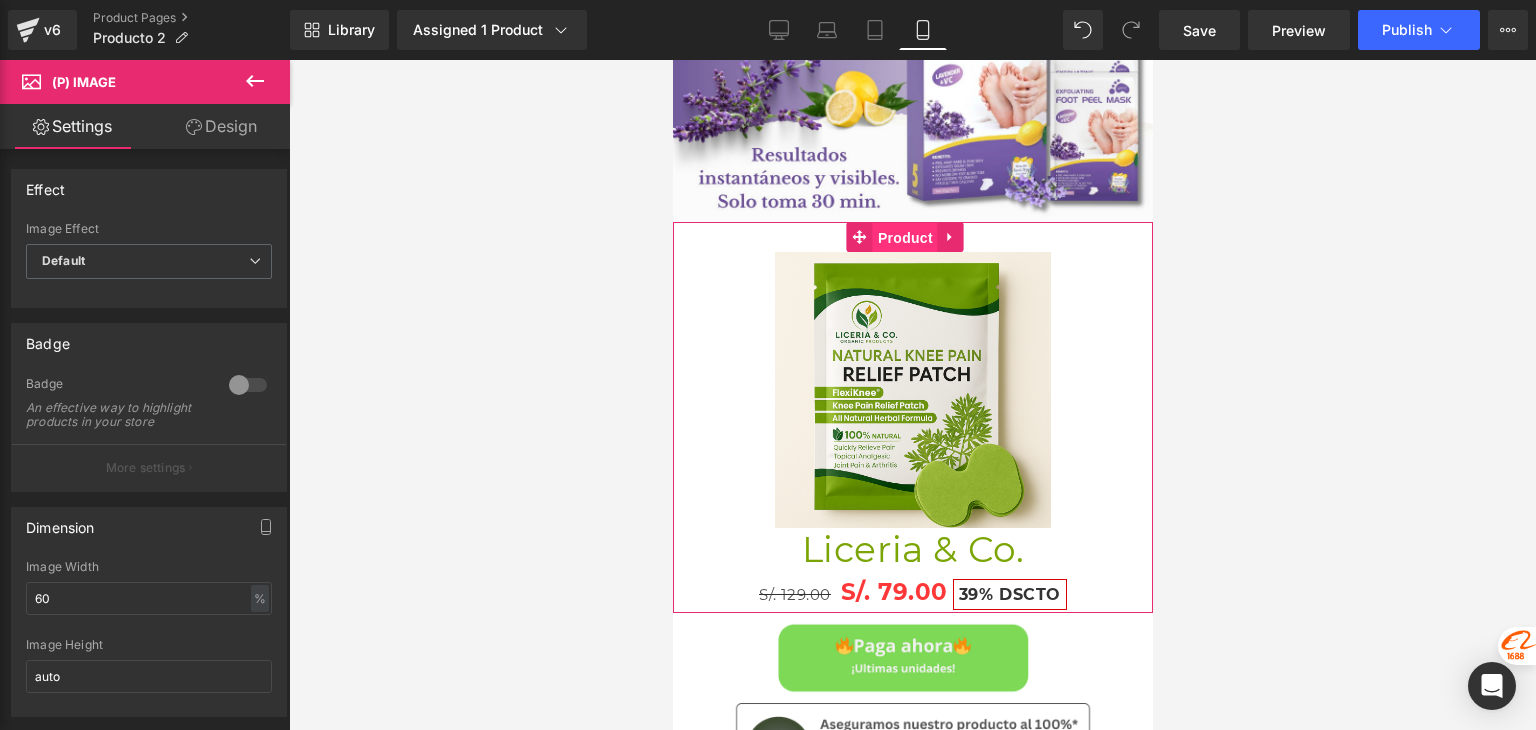 click on "Product" at bounding box center (904, 238) 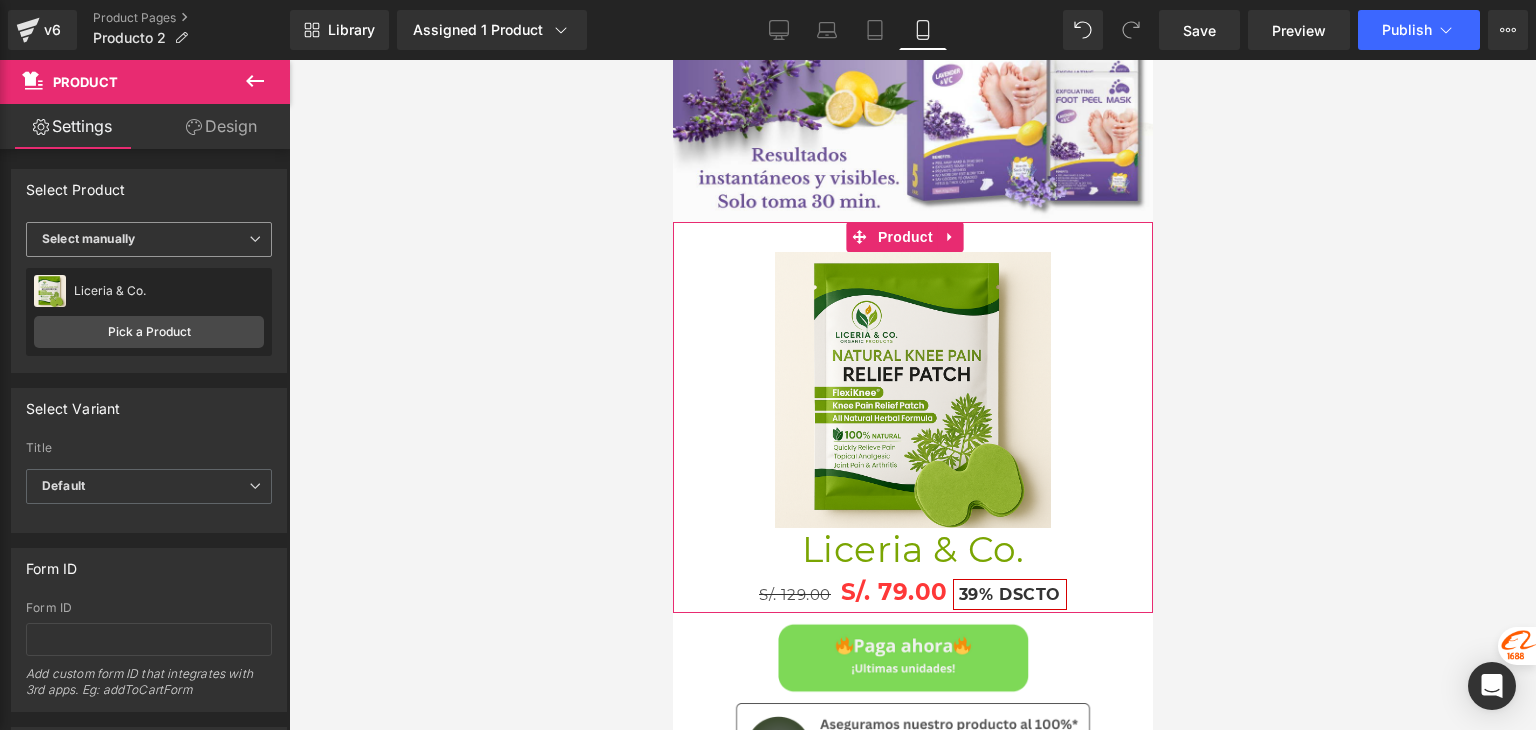 click on "Select manually" at bounding box center [149, 239] 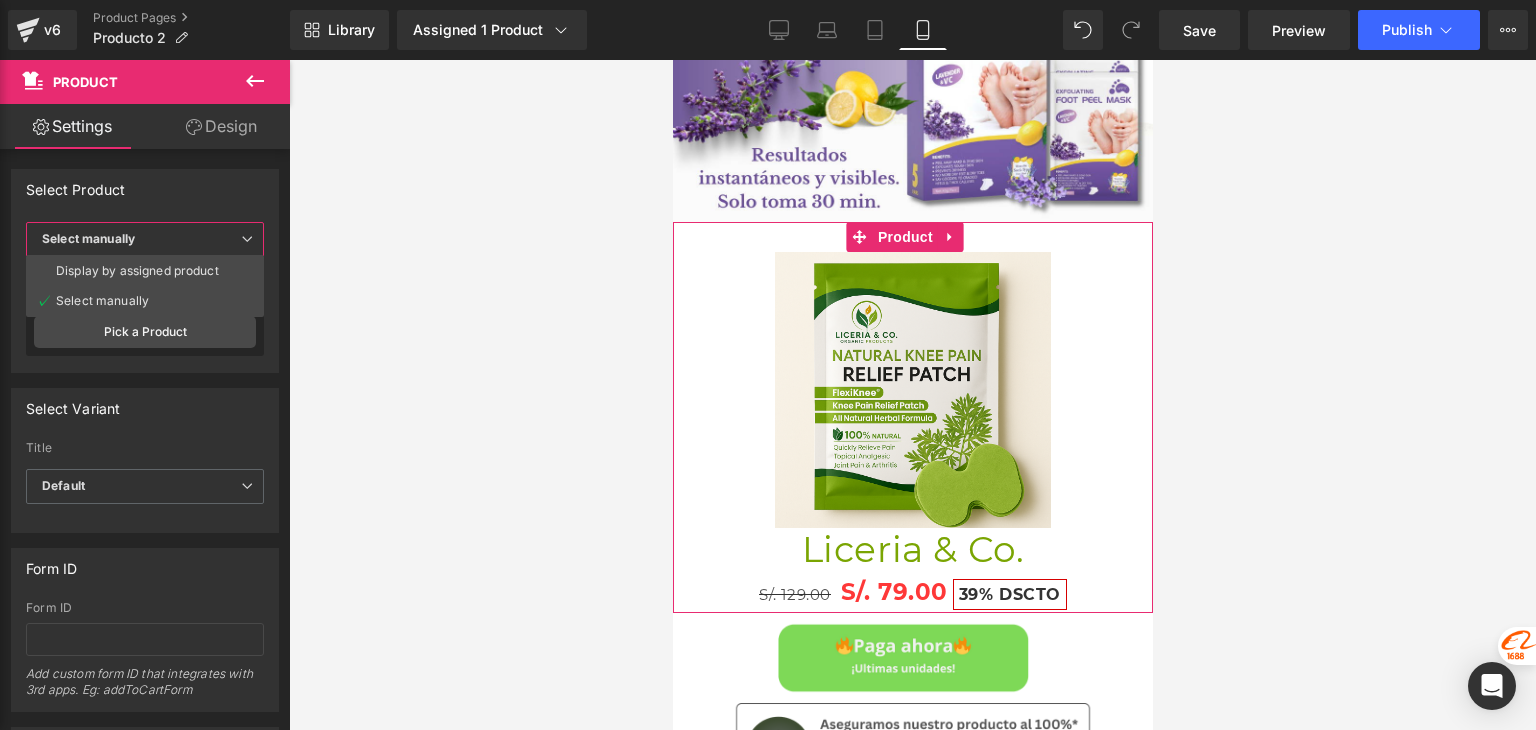 click on "Display by assigned product Select manually
Select manually
Display by assigned product Select manually No product assigned Change preview Liceria & Co. Liceria & Co. Liceria & Co. Pick a Product" at bounding box center [145, 297] 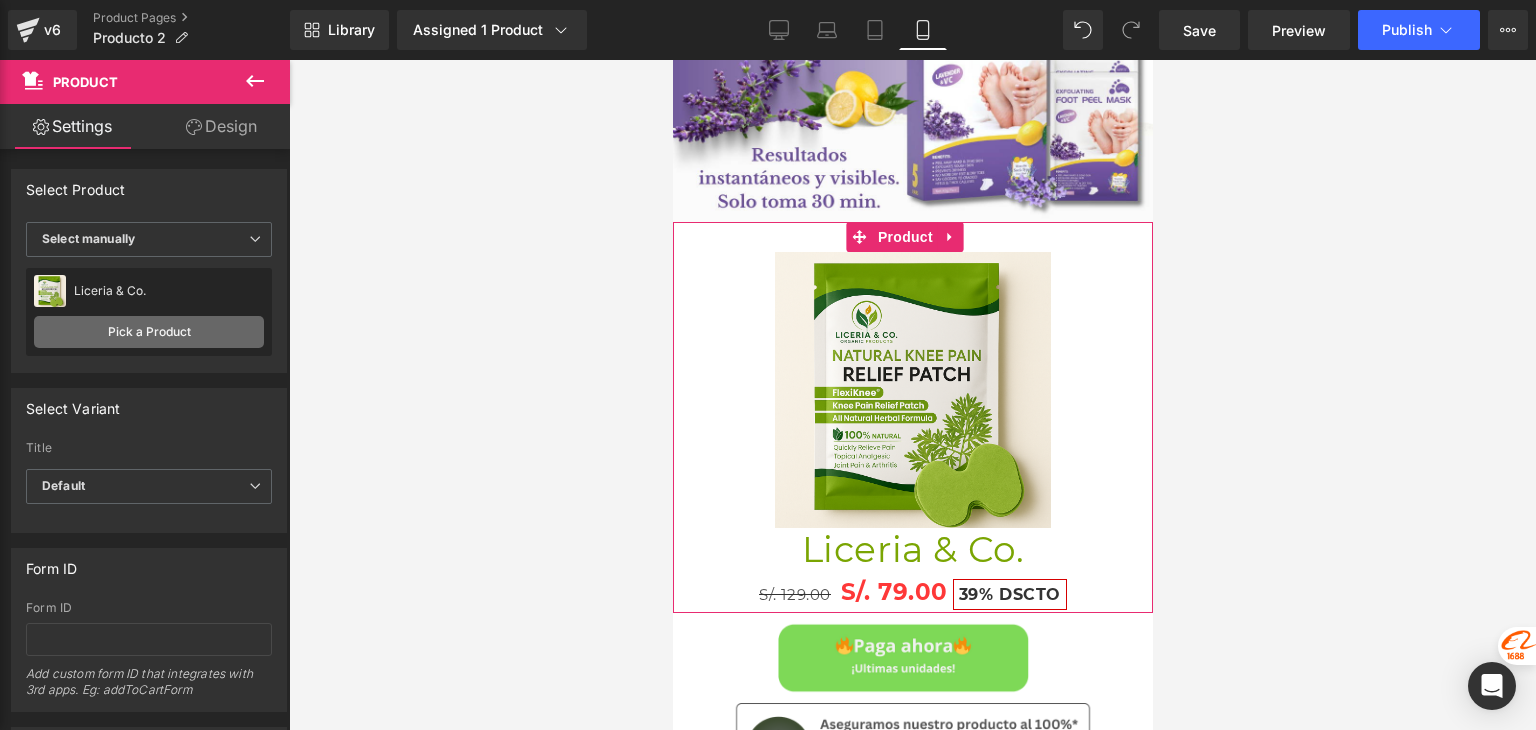 click on "Pick a Product" at bounding box center [149, 332] 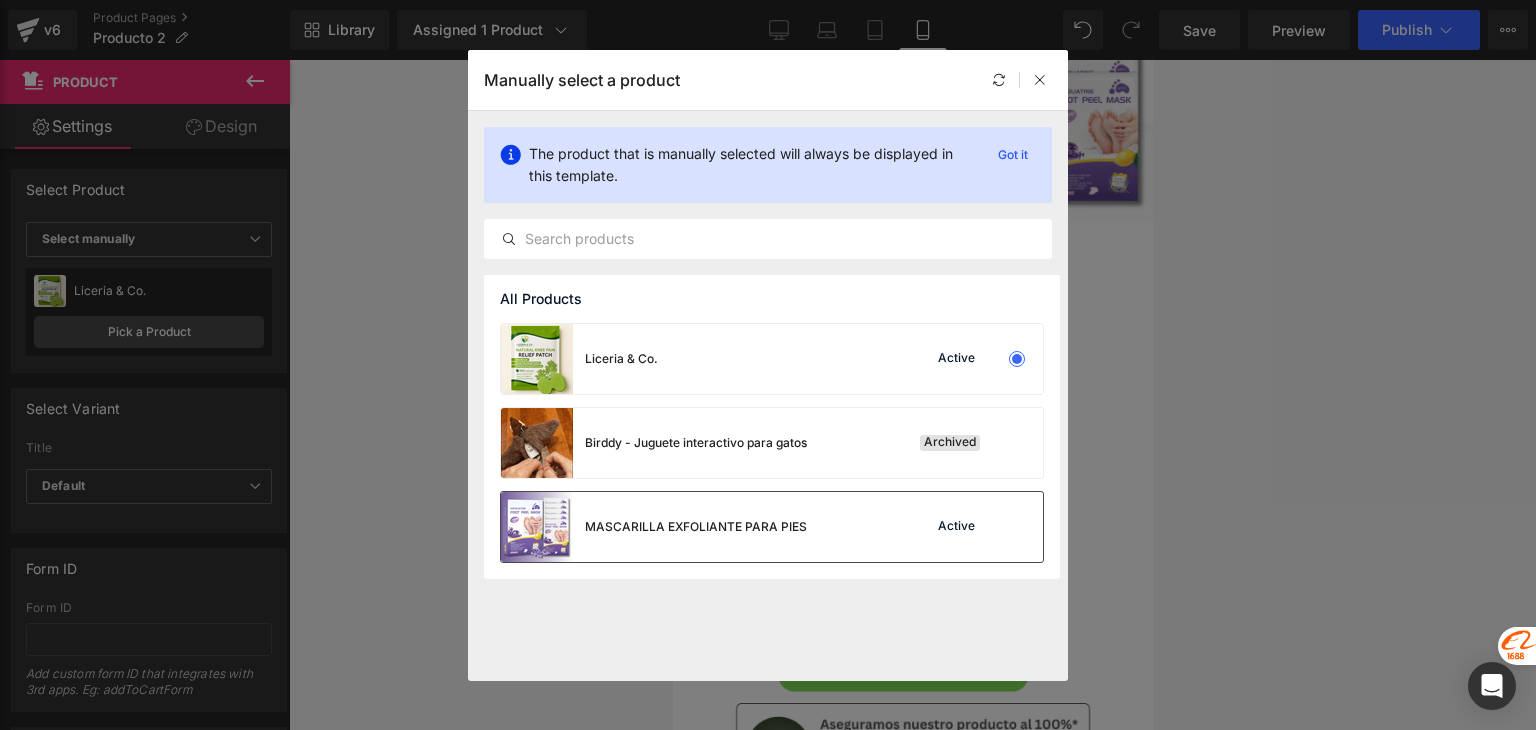 click on "MASCARILLA EXFOLIANTE PARA PIES" at bounding box center (696, 527) 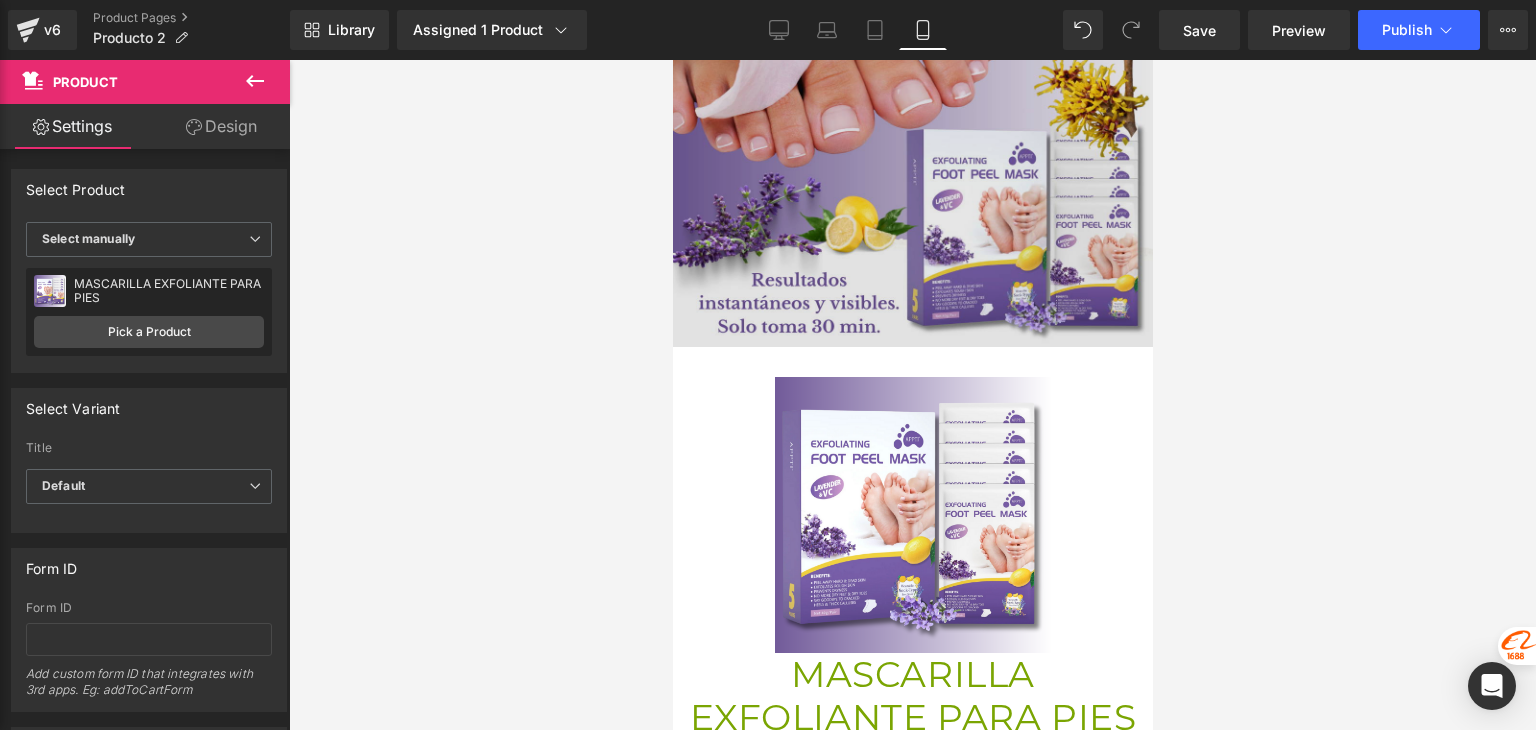 scroll, scrollTop: 2900, scrollLeft: 0, axis: vertical 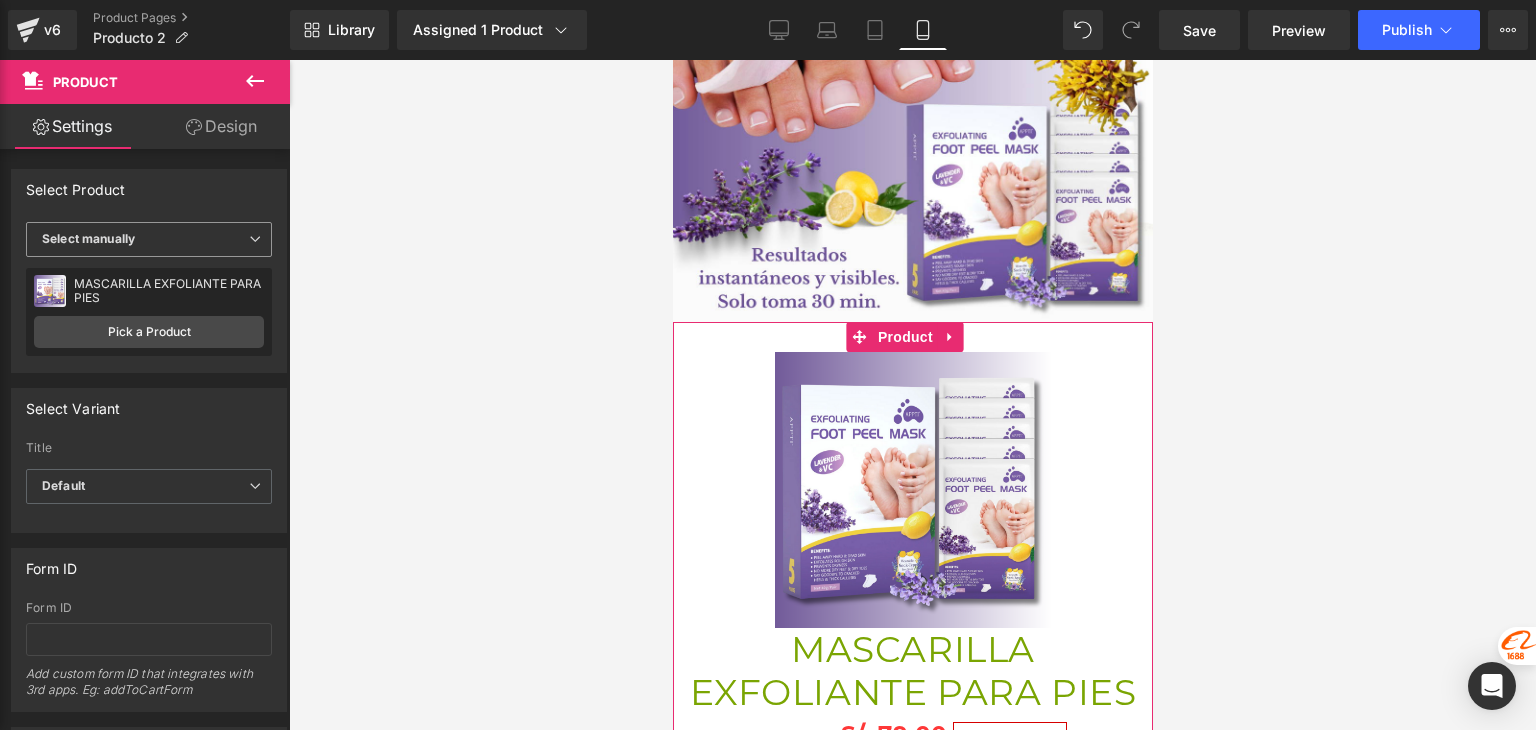 click on "Select manually" at bounding box center [149, 239] 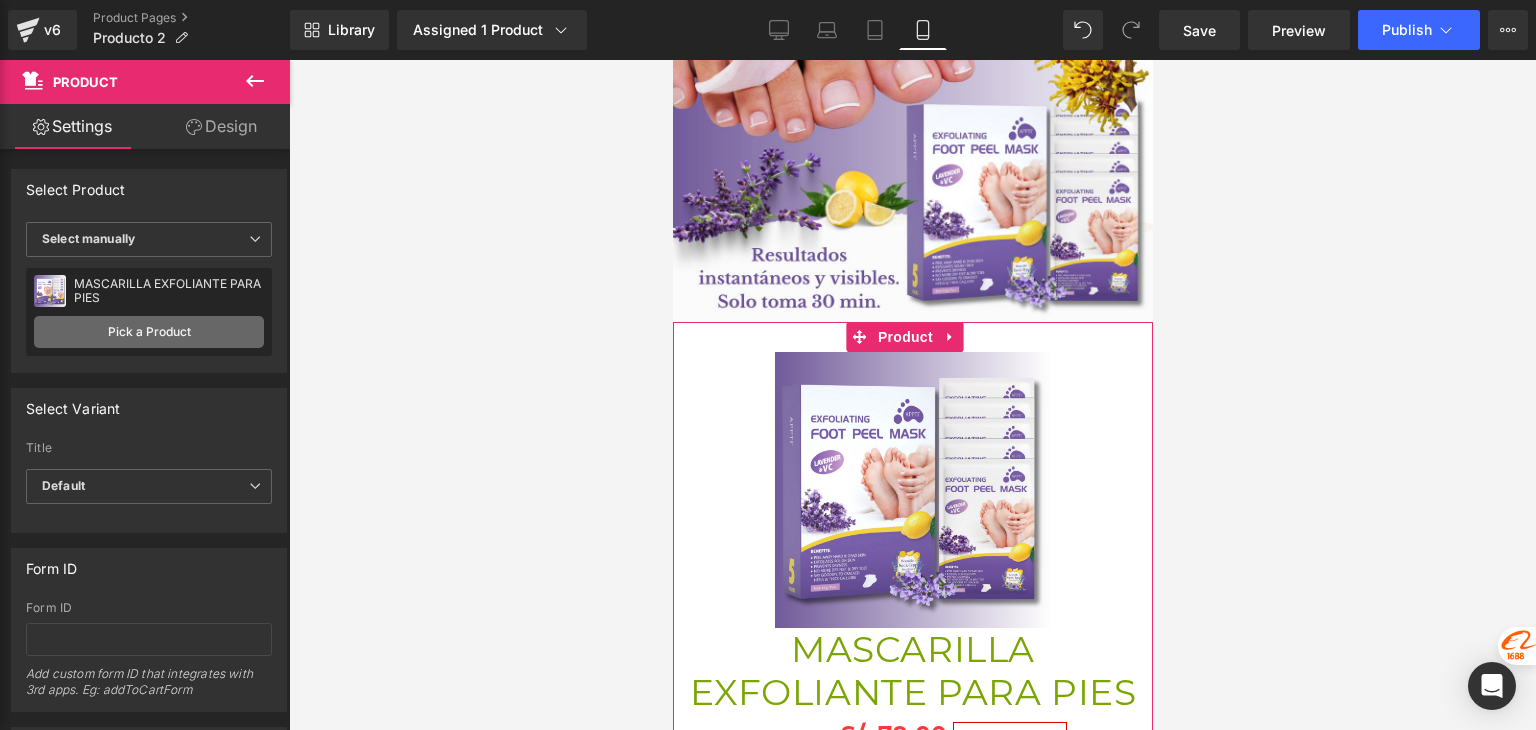 click on "Pick a Product" at bounding box center (149, 332) 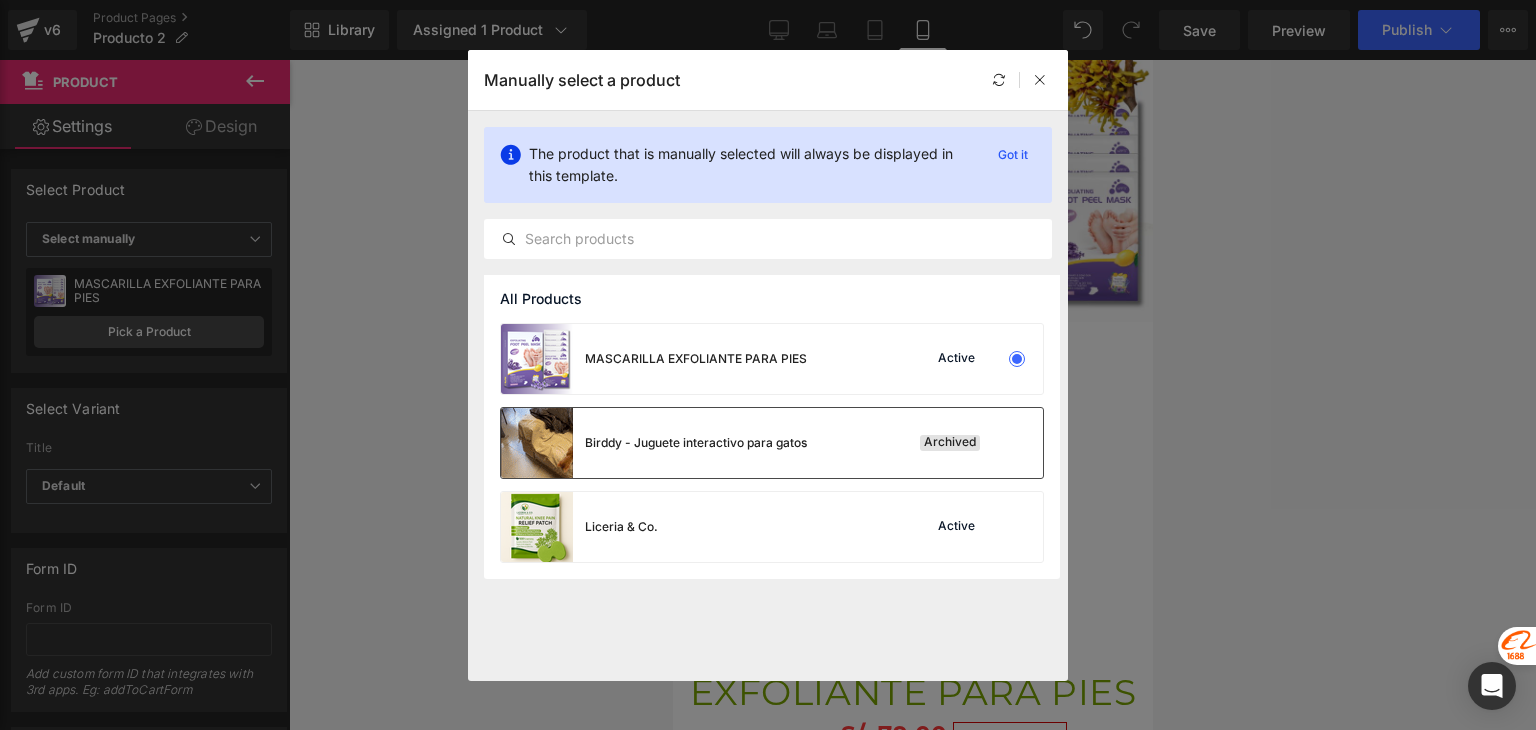 click on "Birddy - Juguete interactivo para gatos" at bounding box center (654, 443) 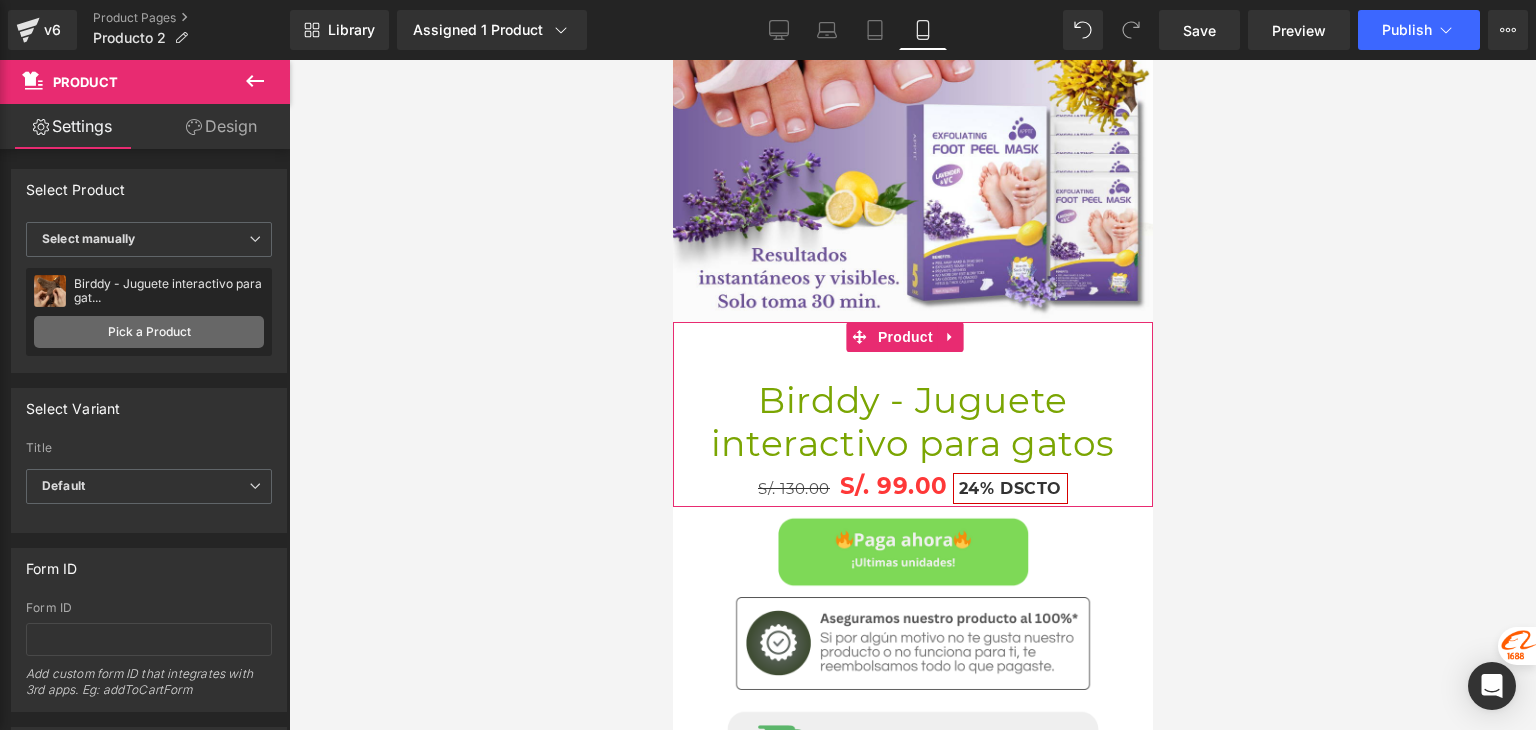 click on "Pick a Product" at bounding box center [149, 332] 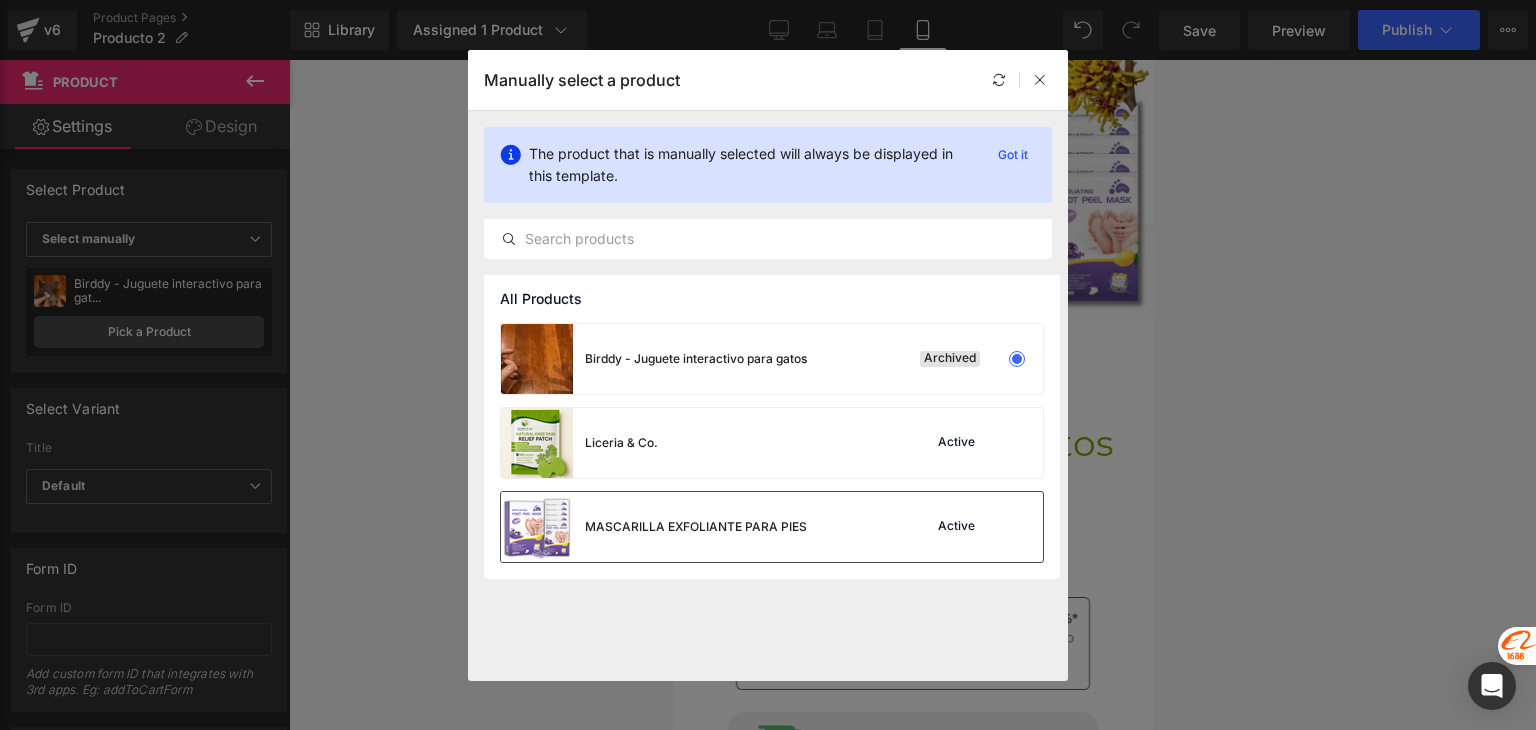 click on "MASCARILLA EXFOLIANTE PARA PIES" at bounding box center [654, 527] 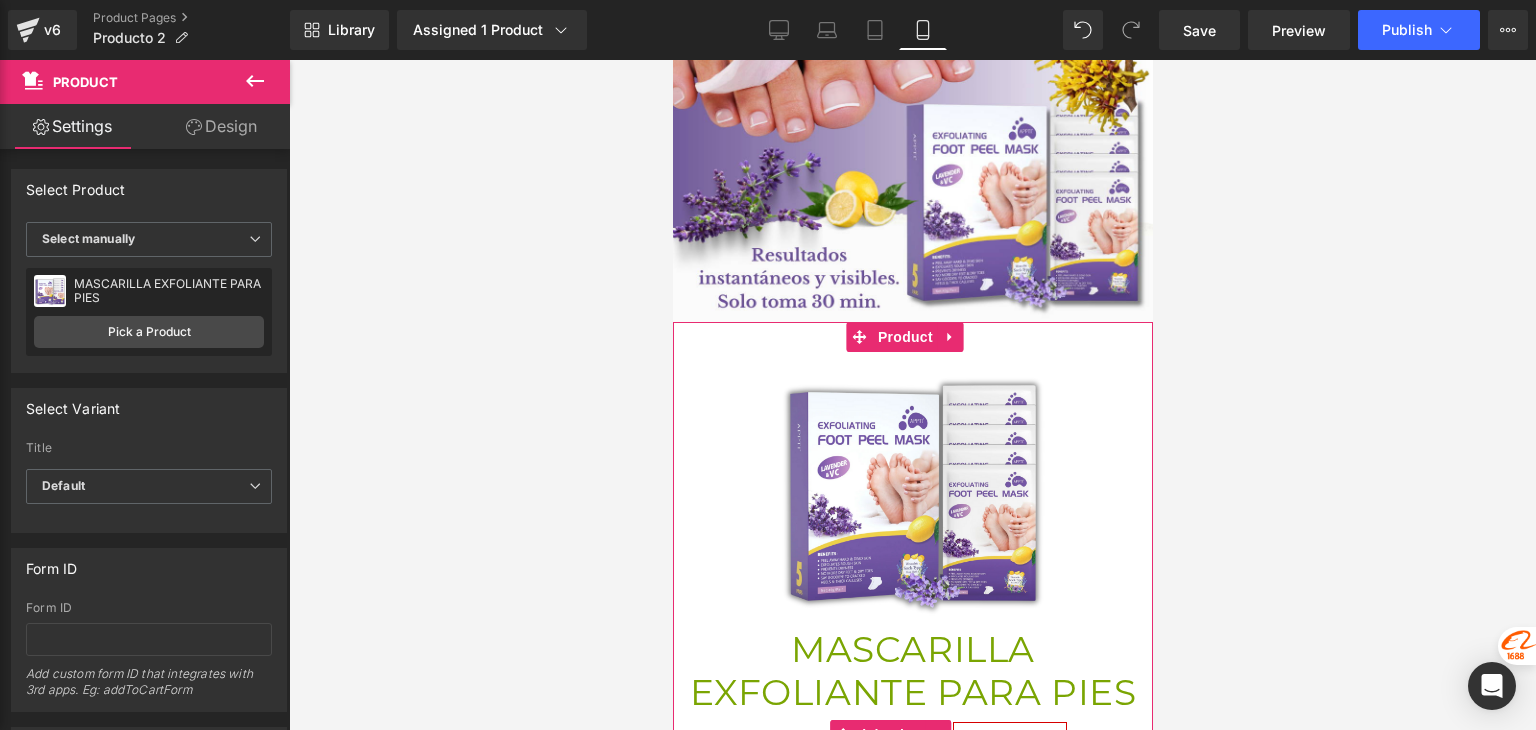 click on "MASCARILLA EXFOLIANTE PARA PIES" at bounding box center (912, 671) 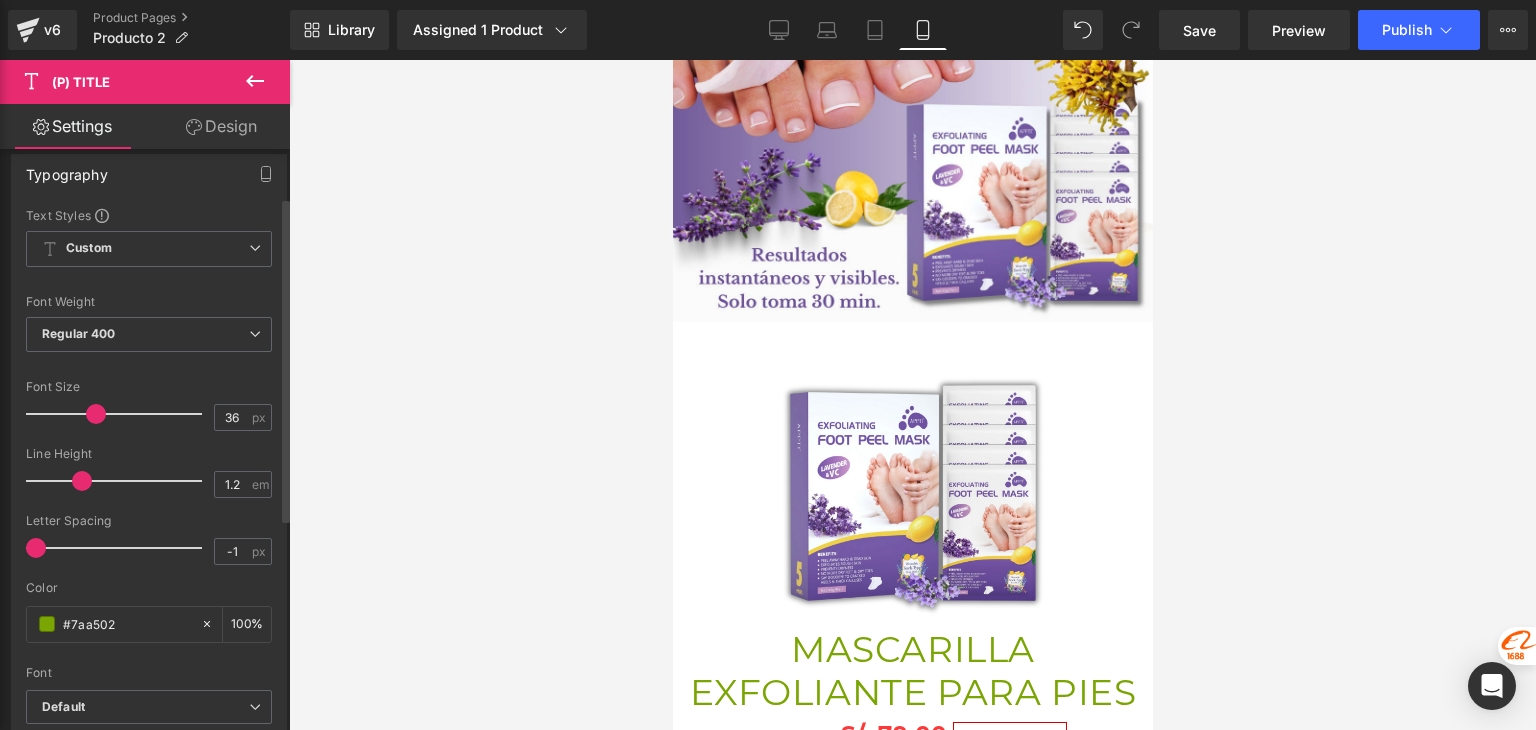 scroll, scrollTop: 300, scrollLeft: 0, axis: vertical 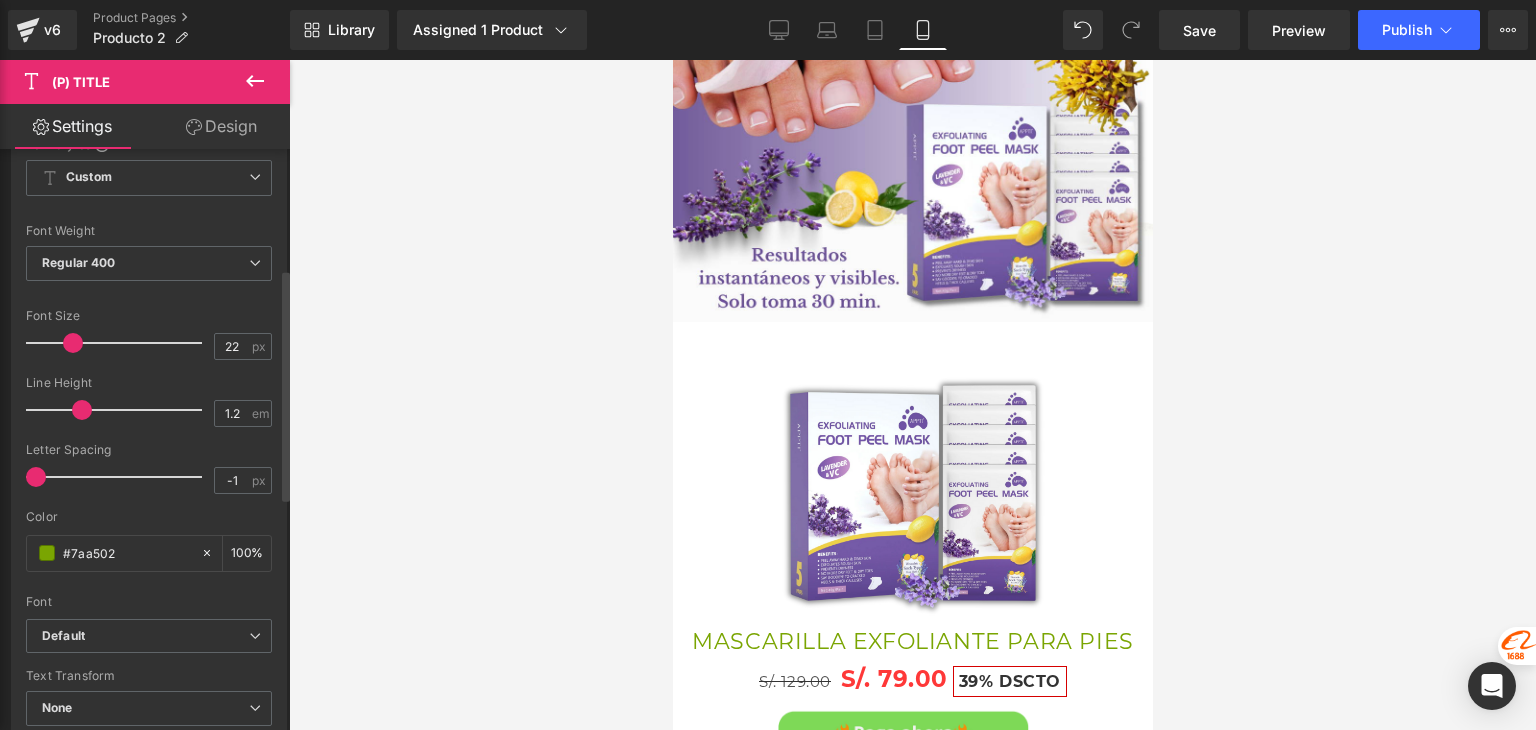 type on "21" 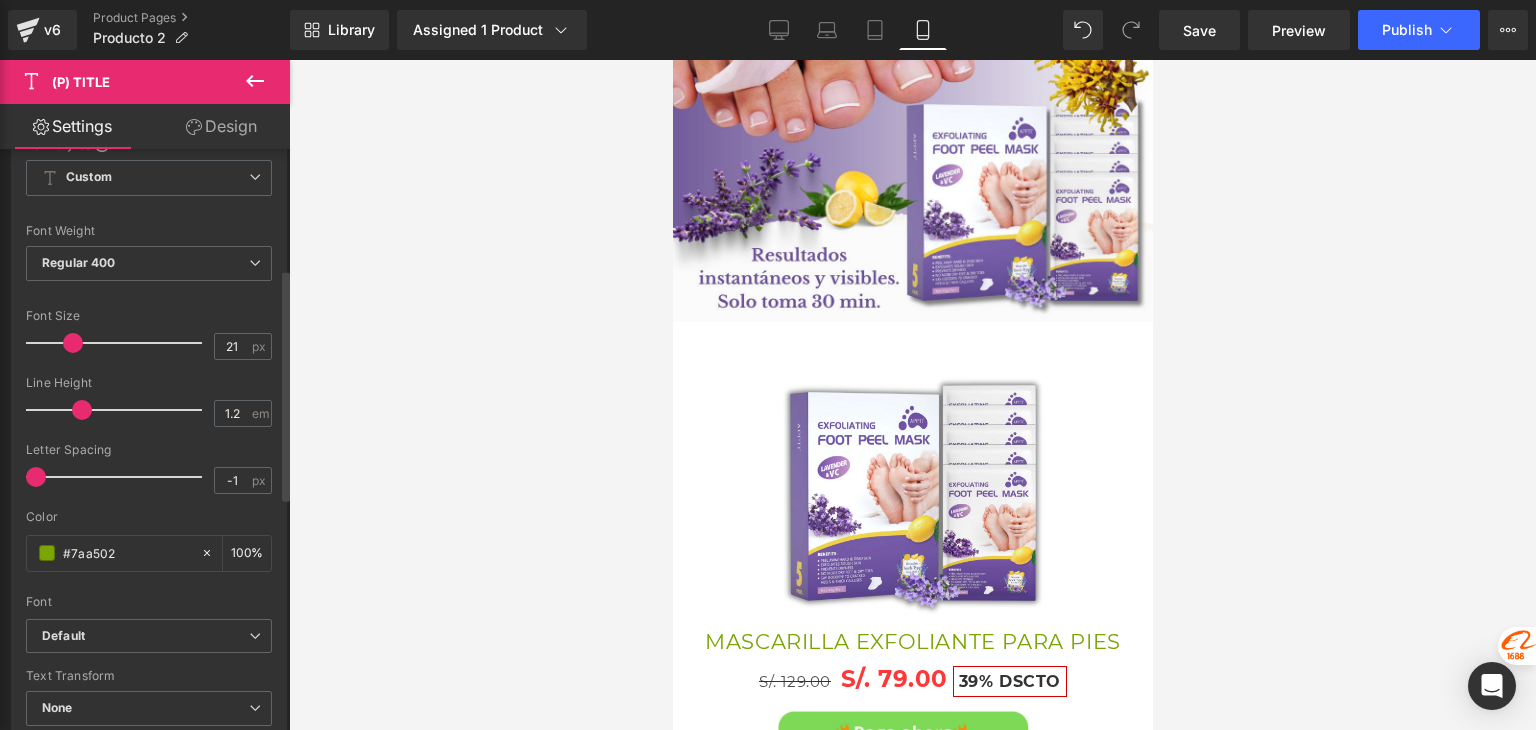 drag, startPoint x: 90, startPoint y: 347, endPoint x: 76, endPoint y: 349, distance: 14.142136 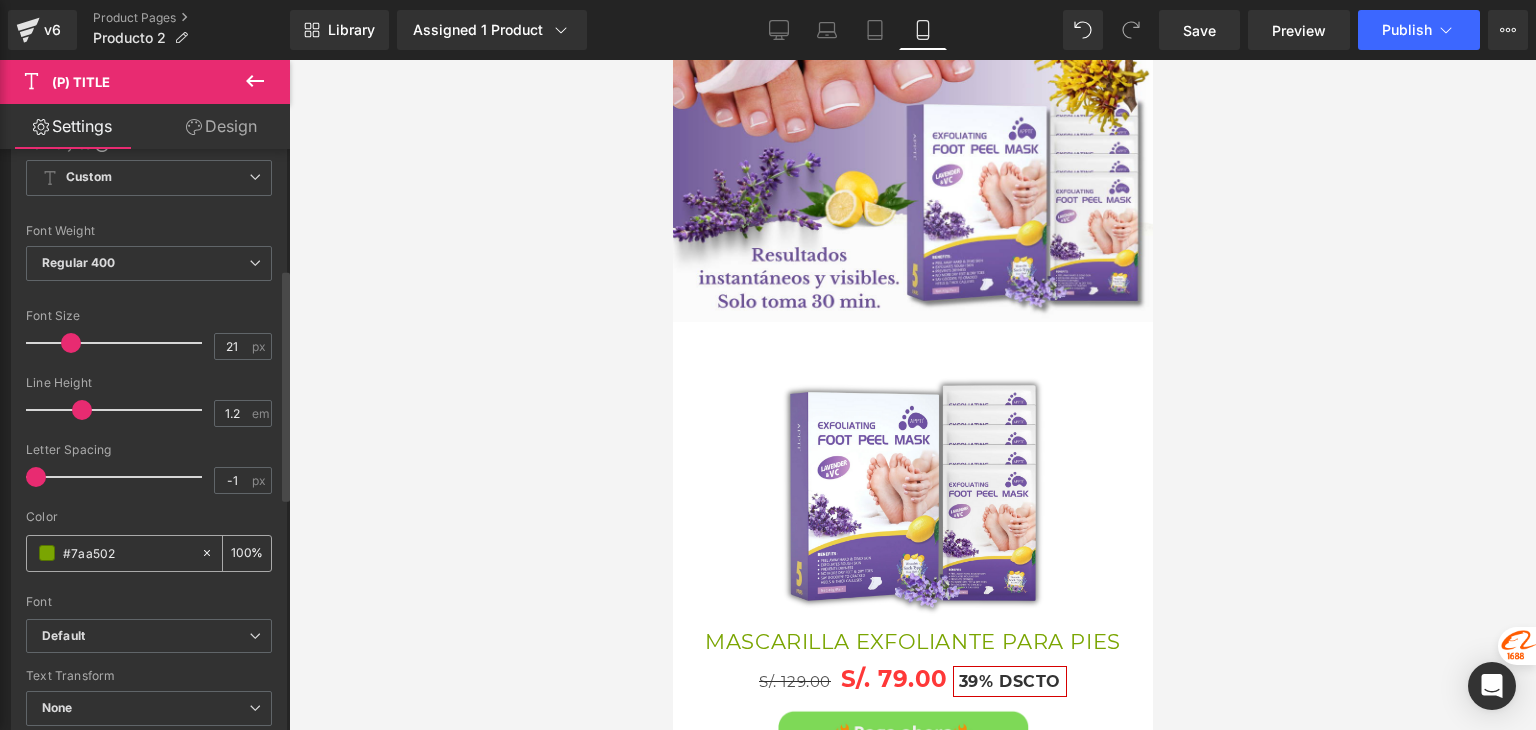 click on "#7aa502" at bounding box center [127, 553] 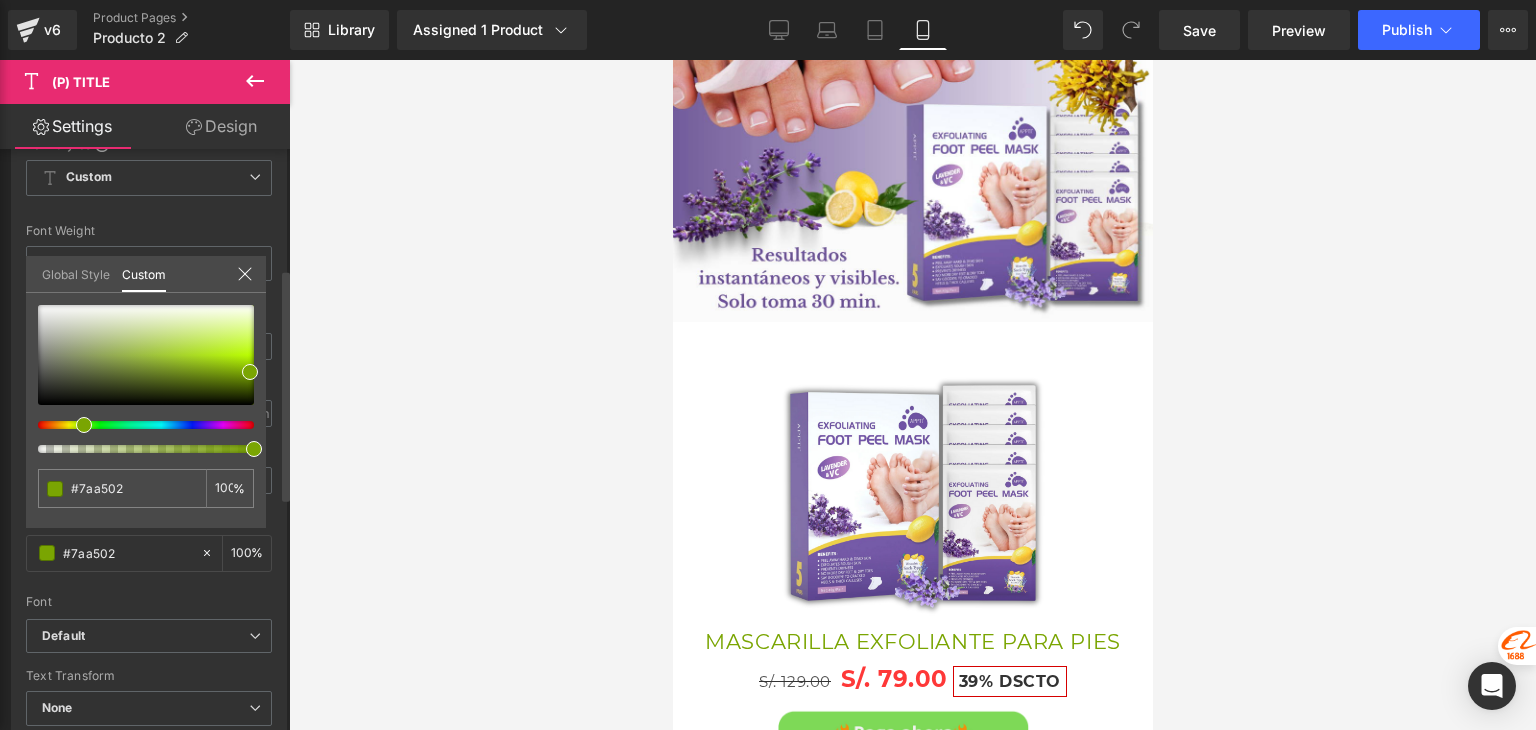 type on "#59a601" 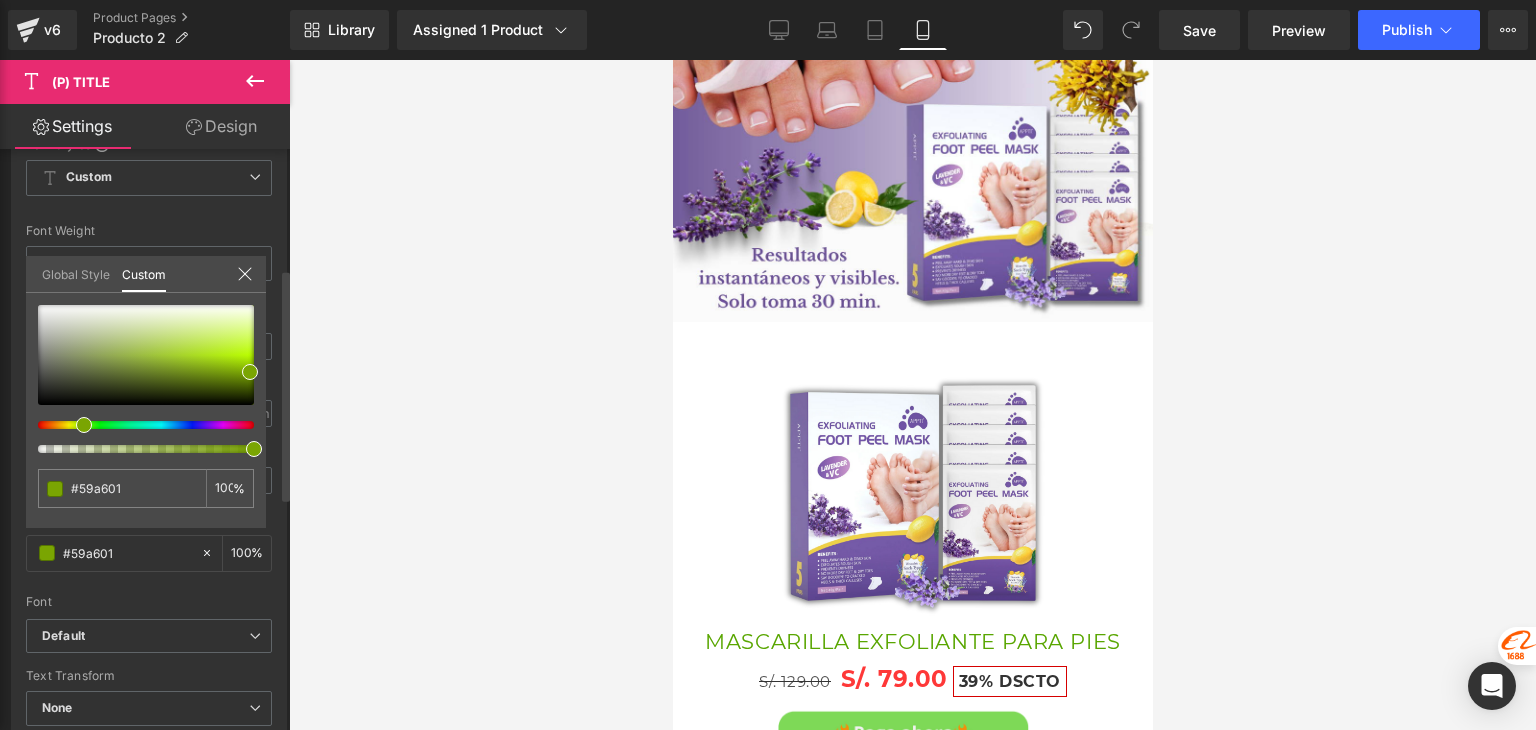 type on "#13a800" 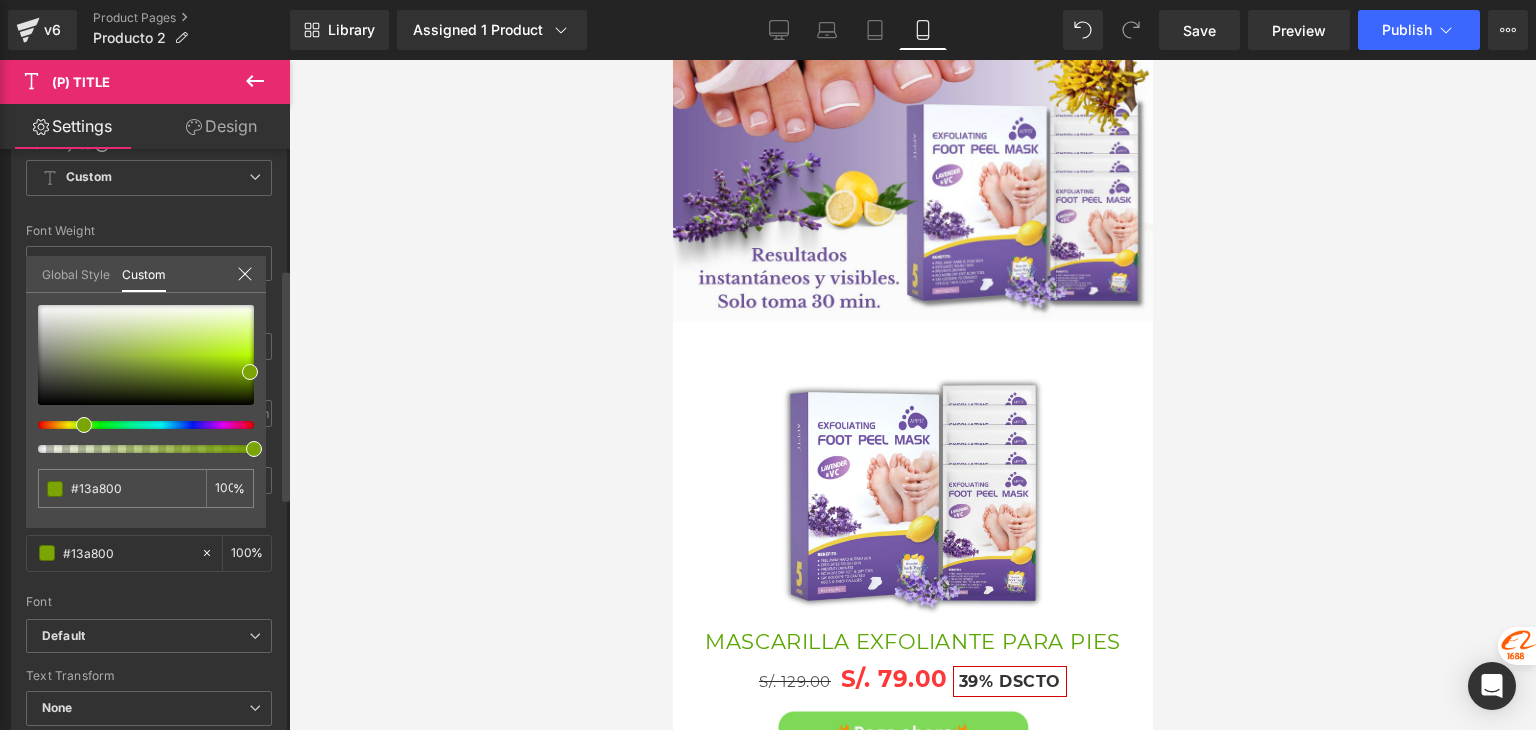 type on "#0200a8" 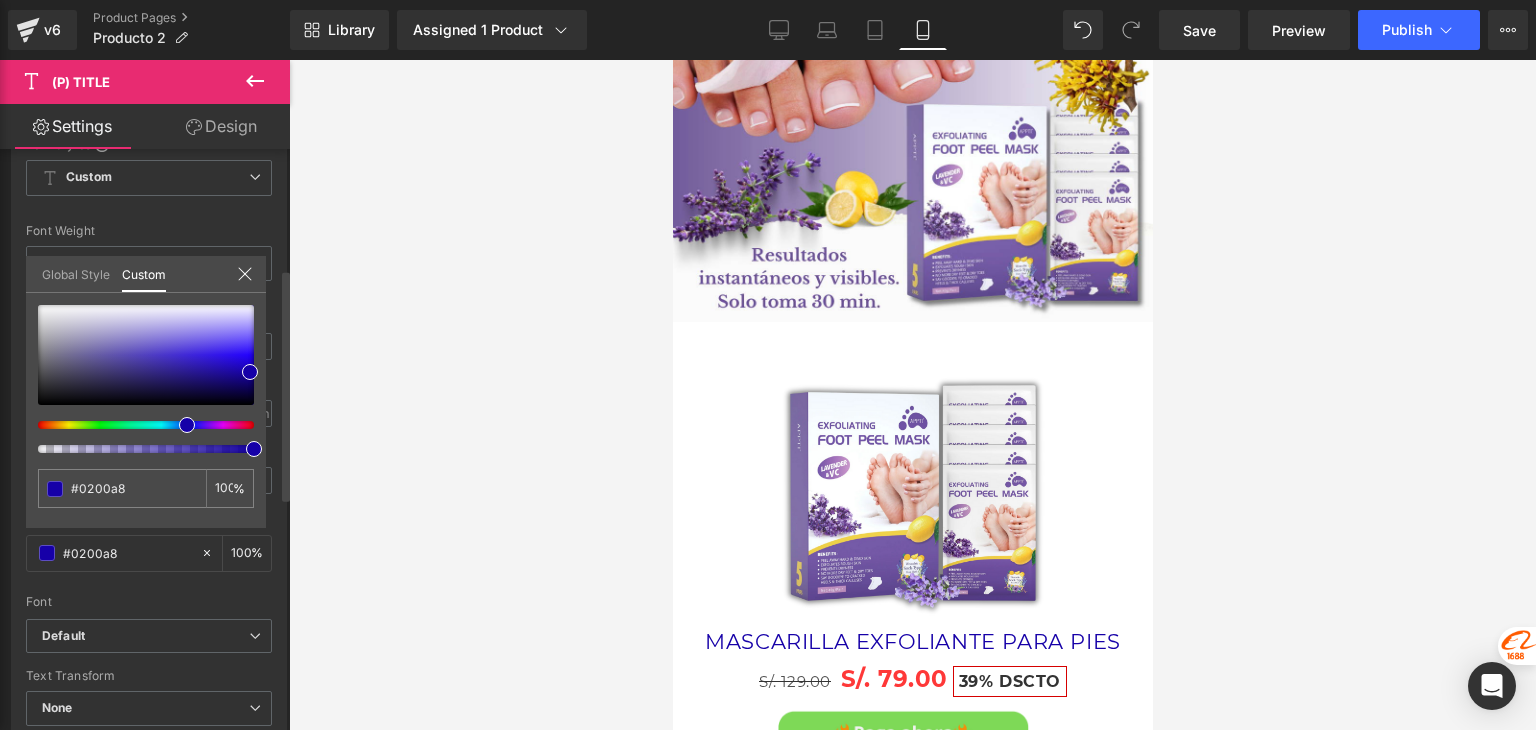 type on "#1600a8" 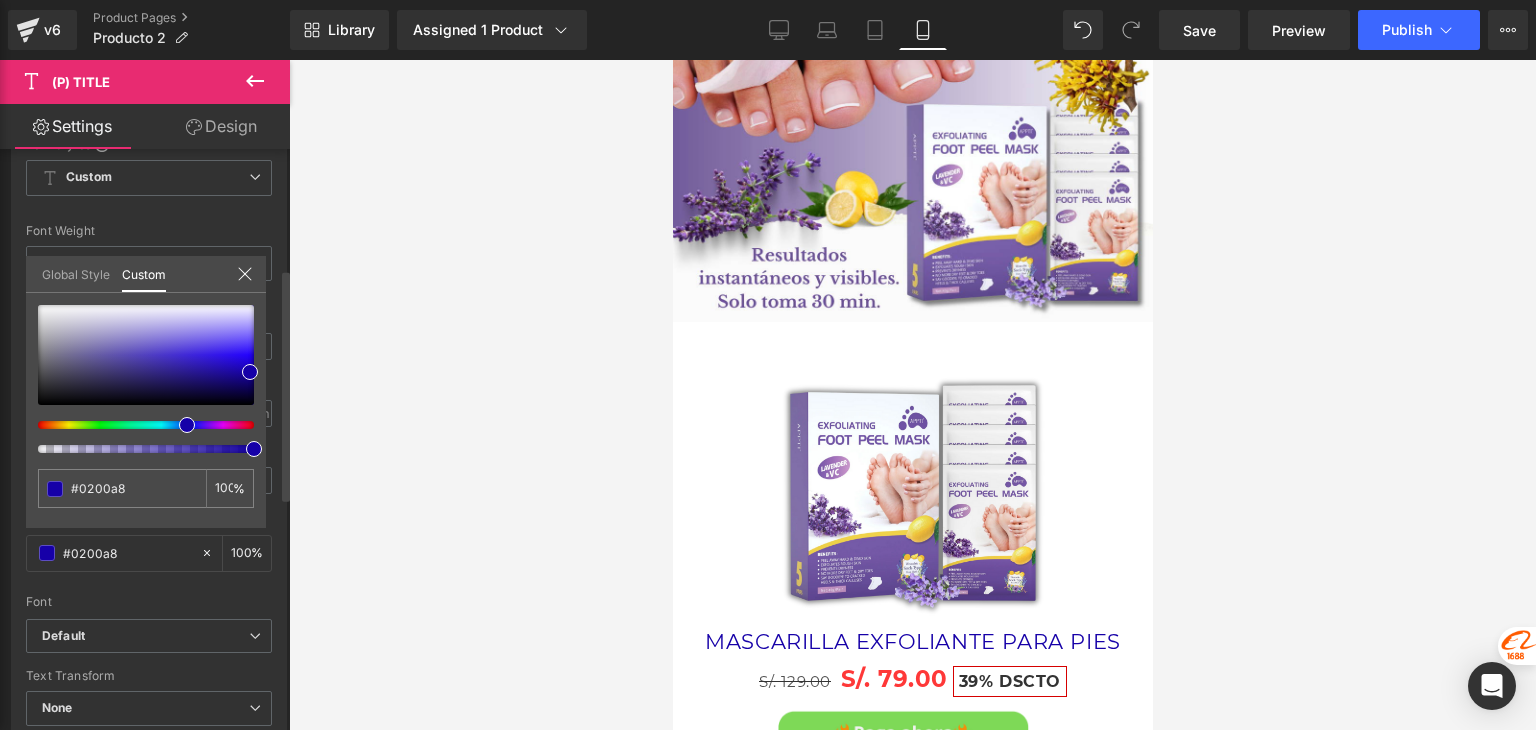 type on "#1600a8" 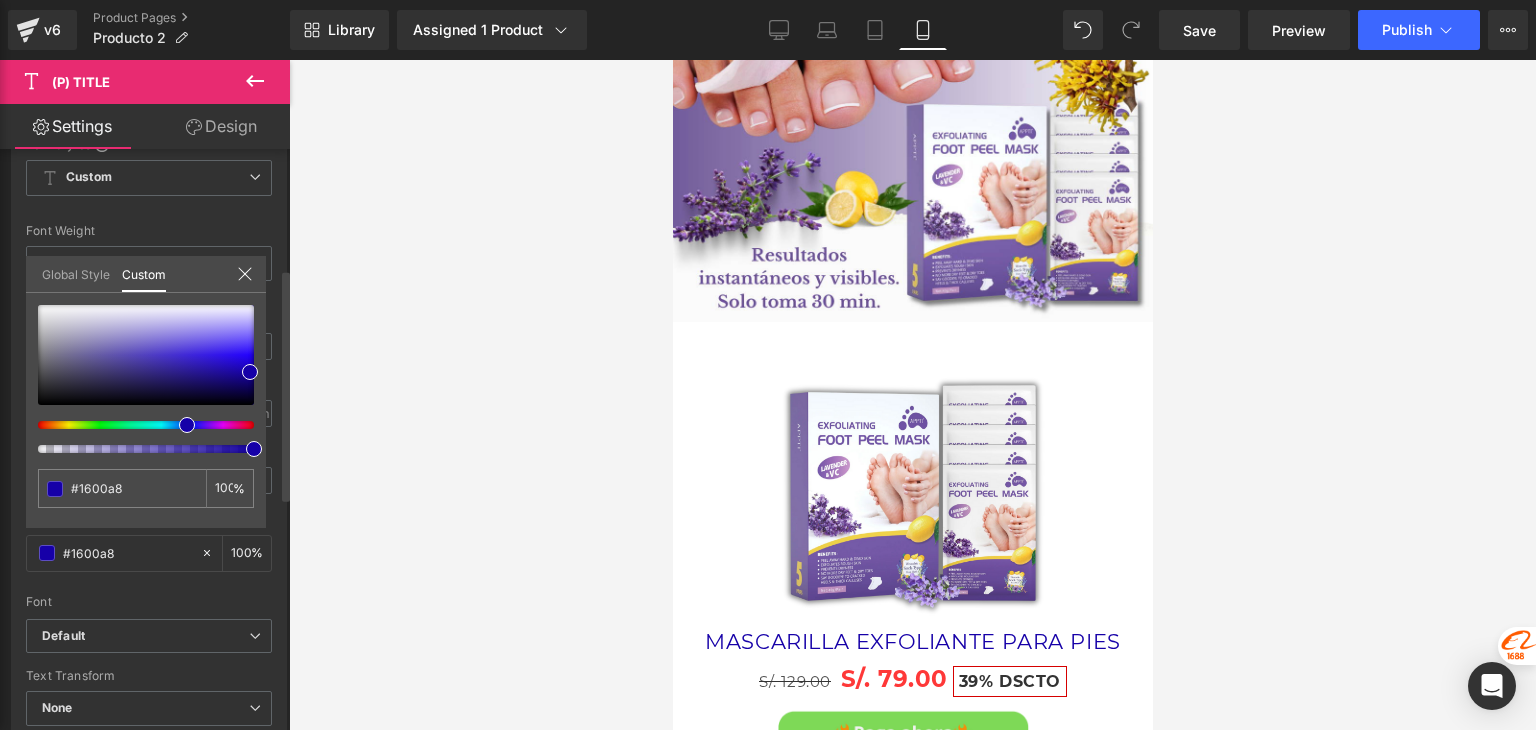 type on "#3a00a8" 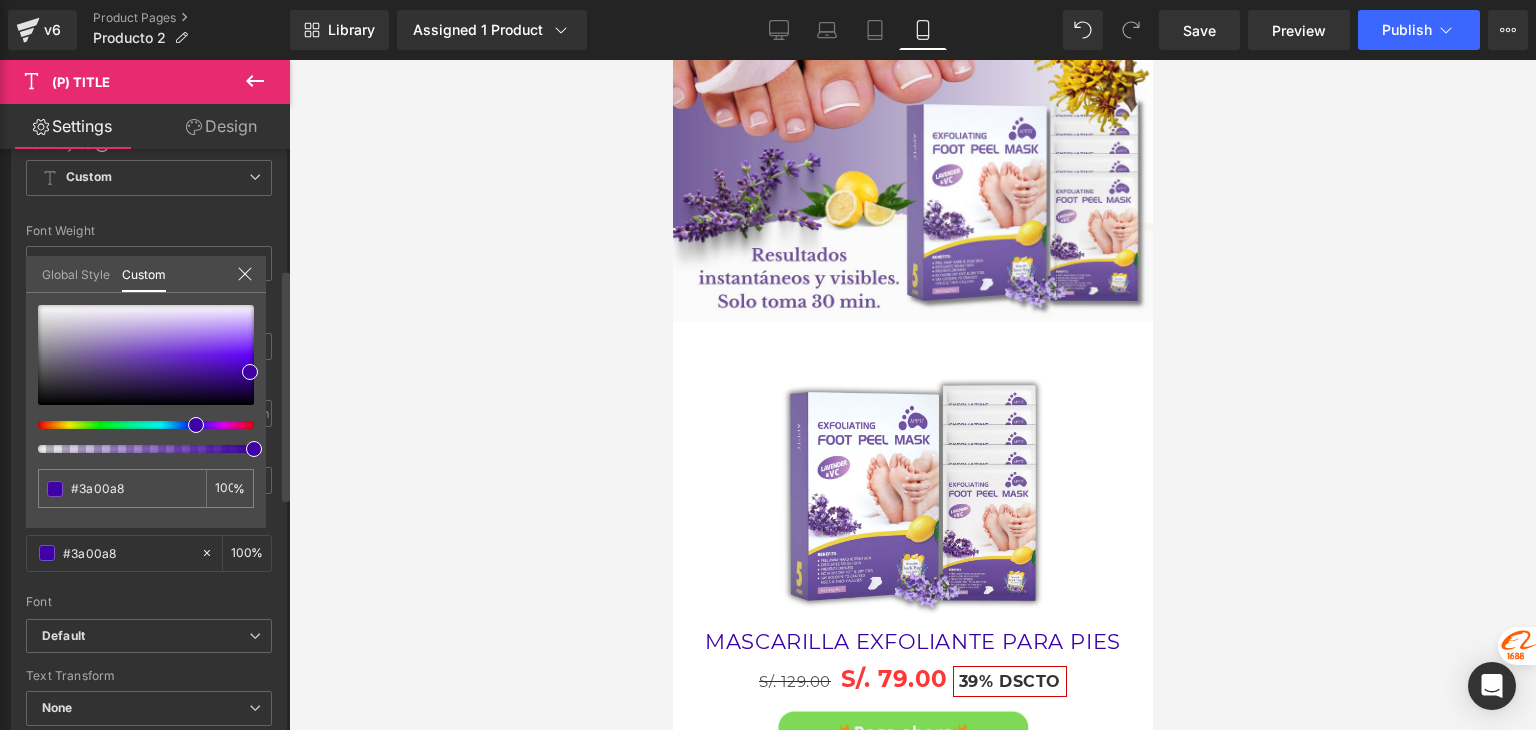 type on "#4300a8" 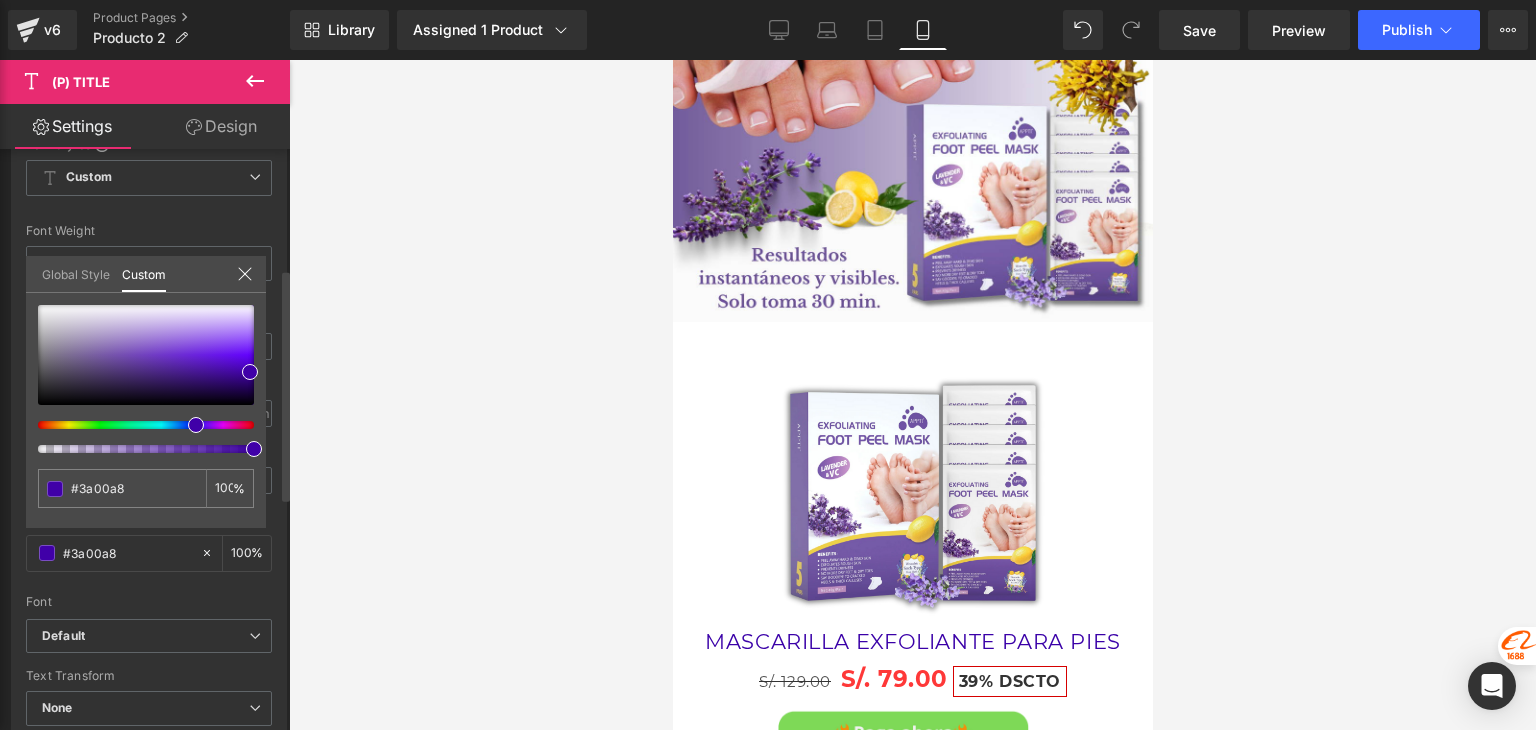 type on "#4300a8" 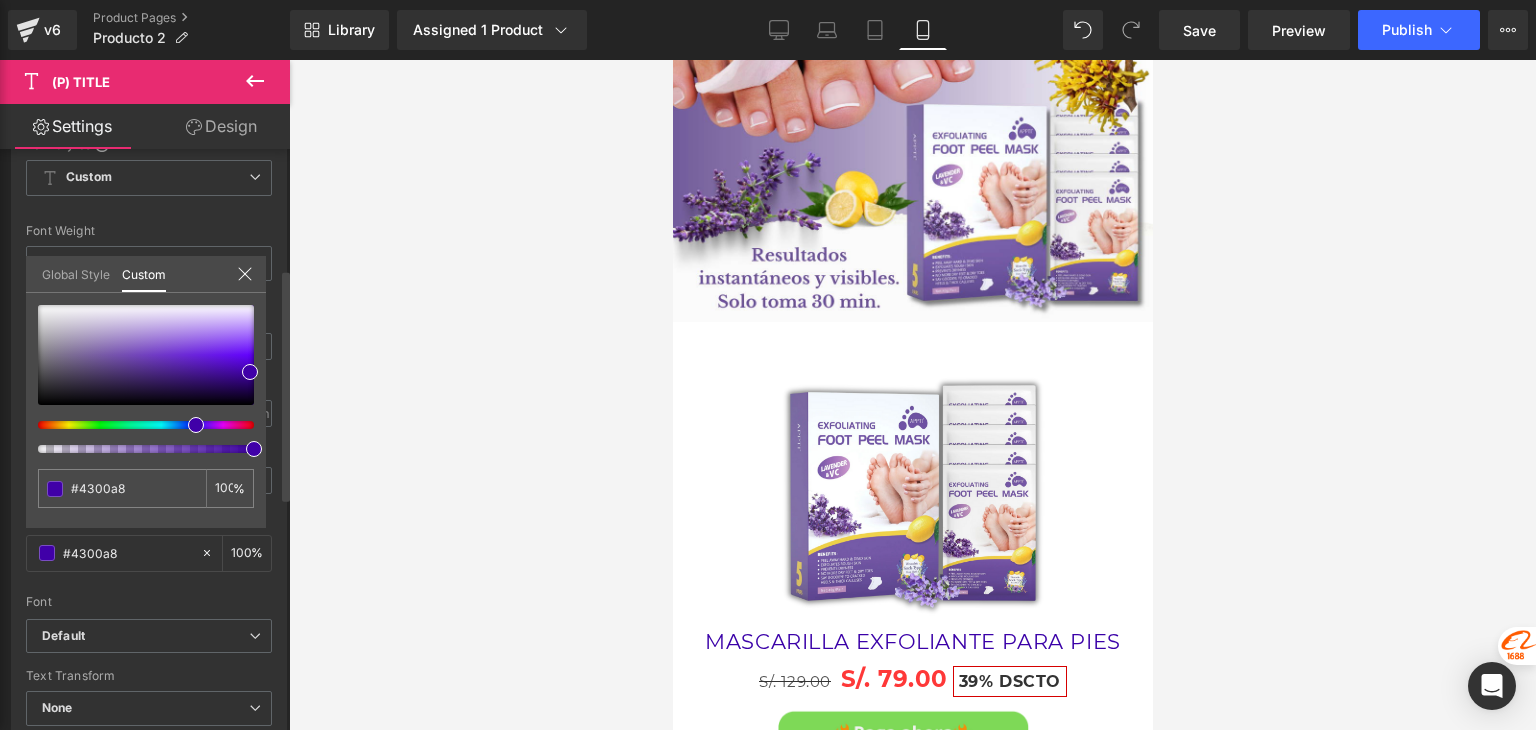 type on "#4e00a8" 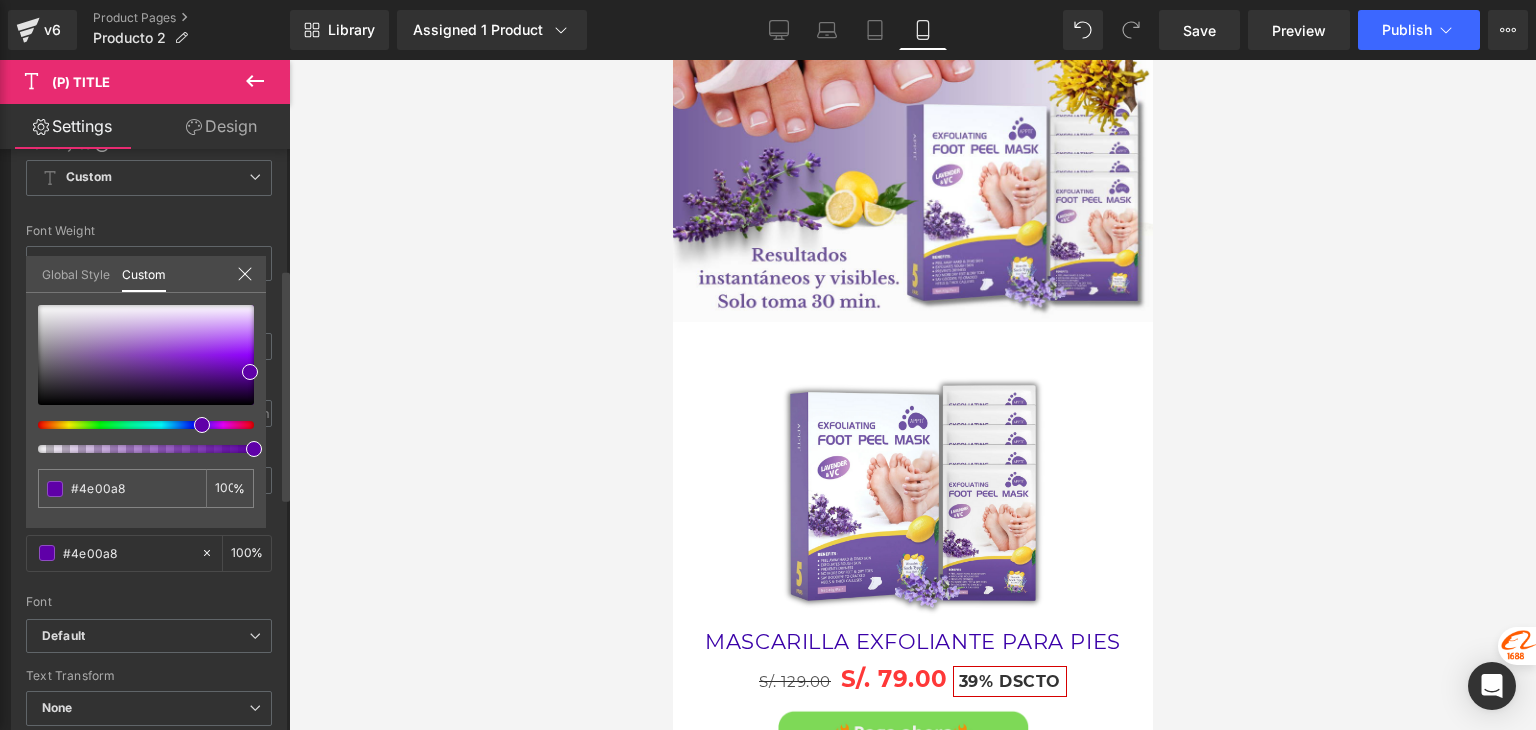 type on "#5f00a8" 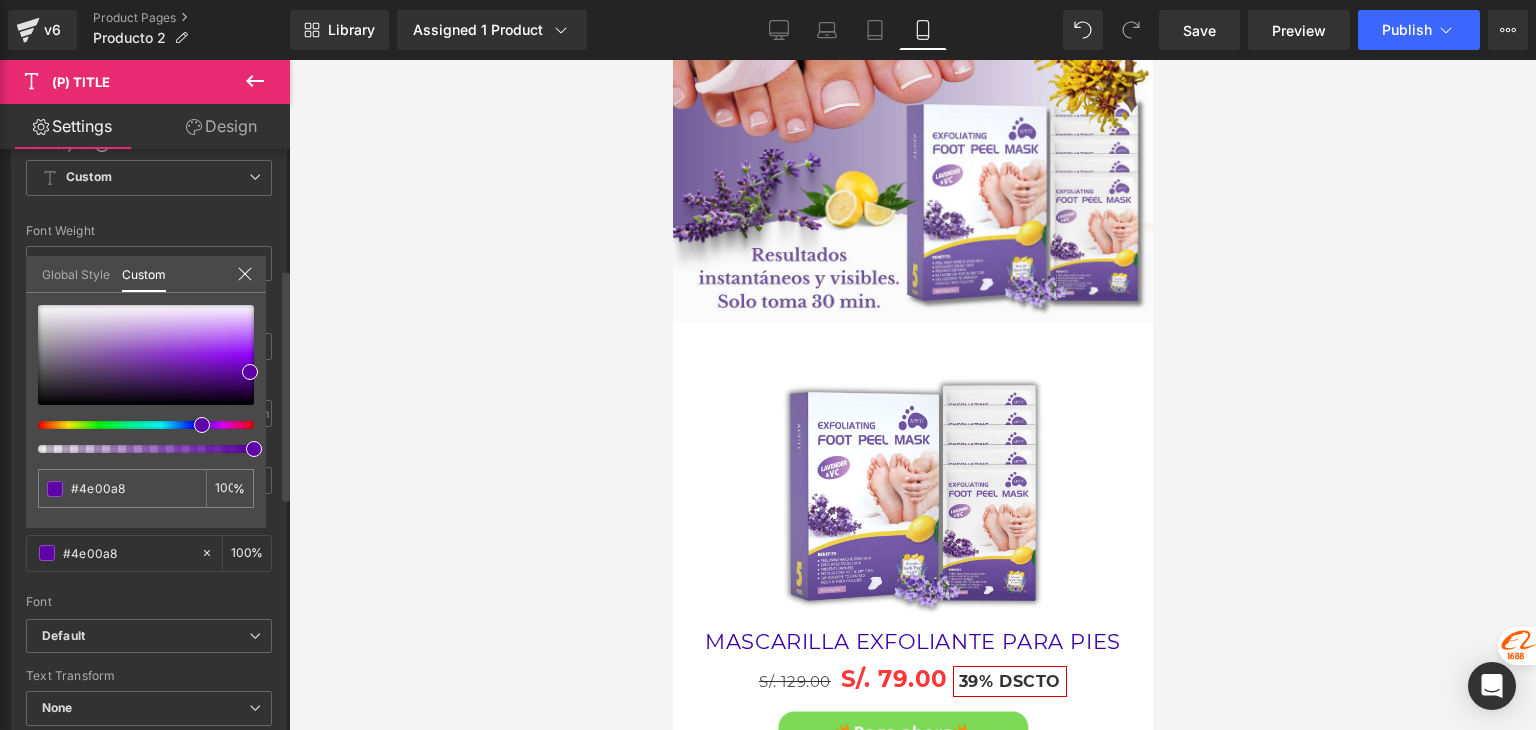 type on "#5f00a8" 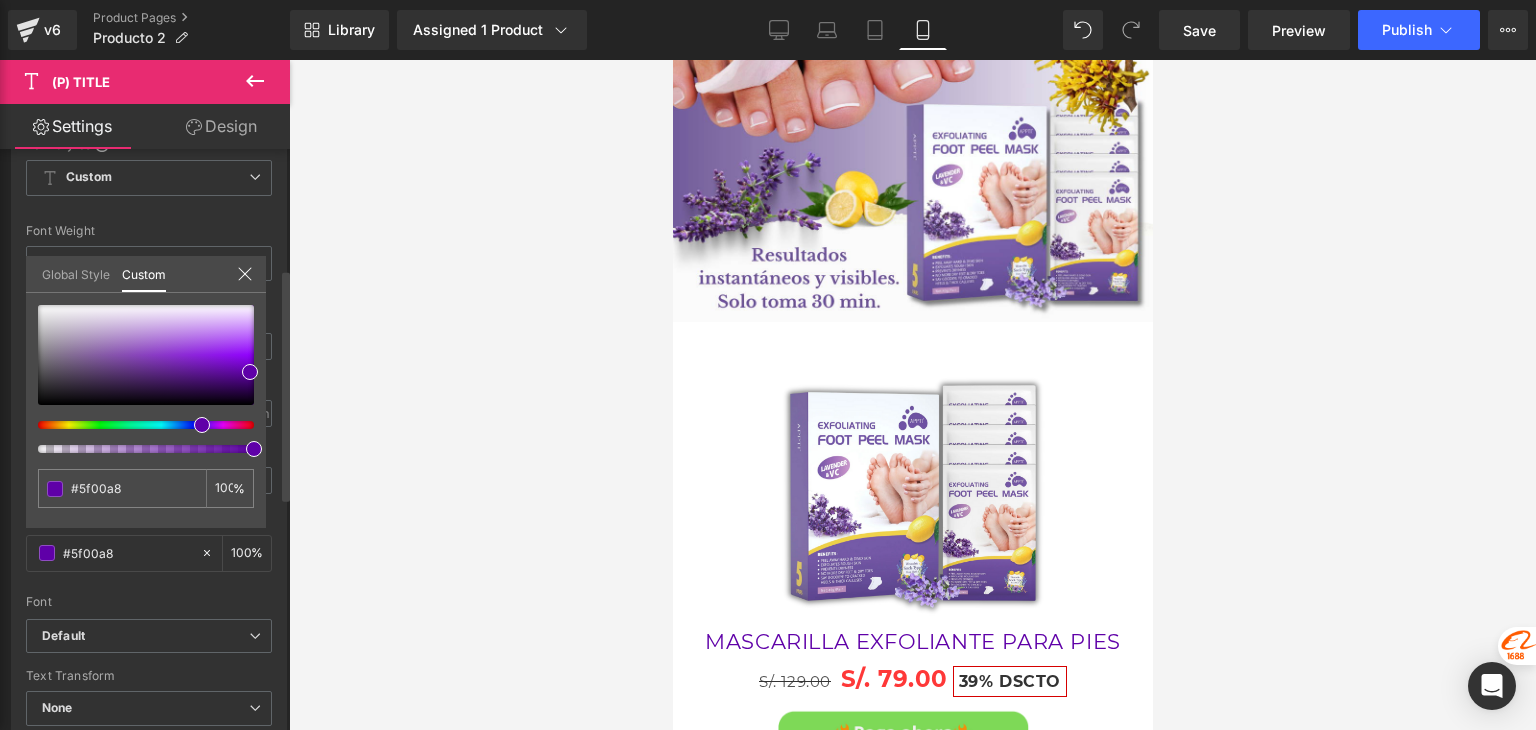type on "#6d00a8" 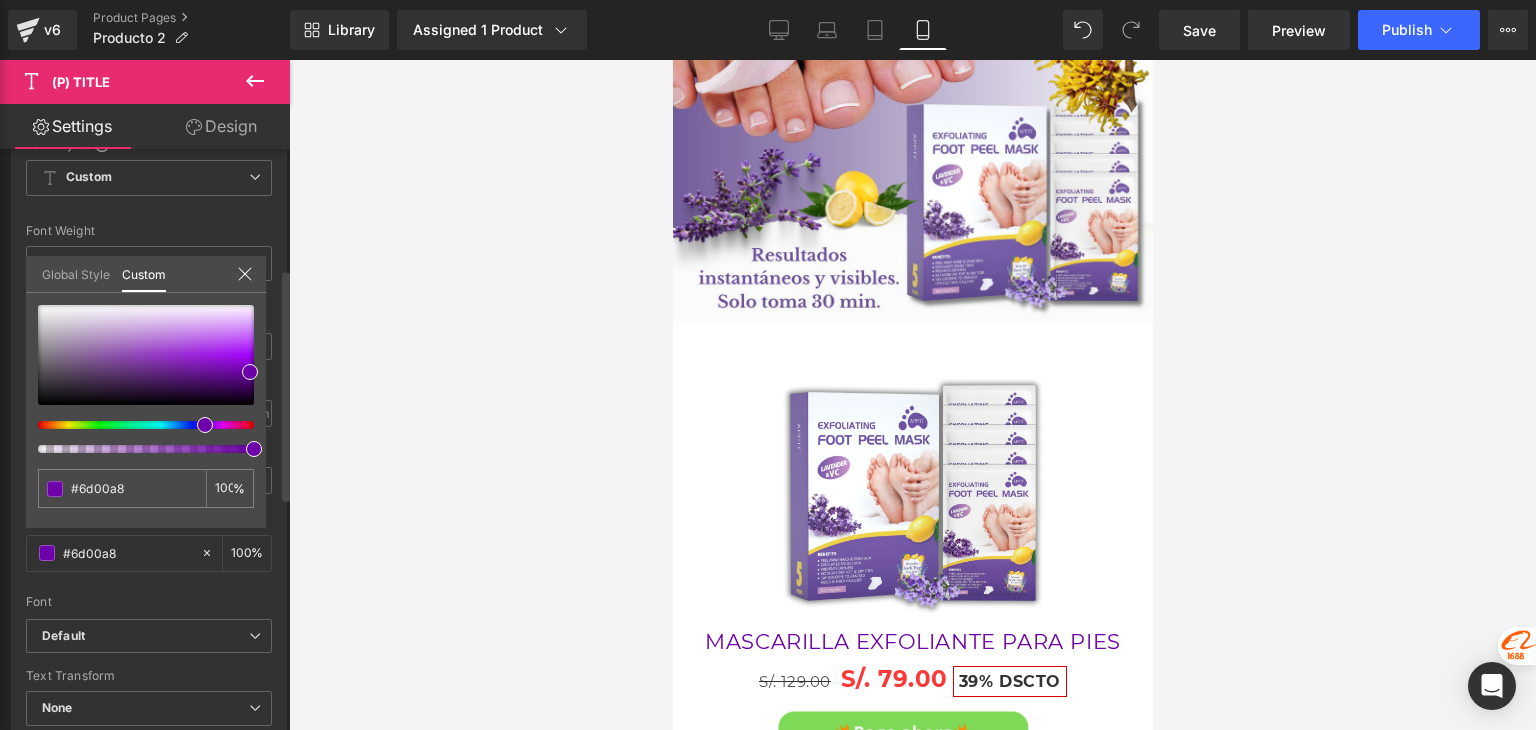 type on "#7300a8" 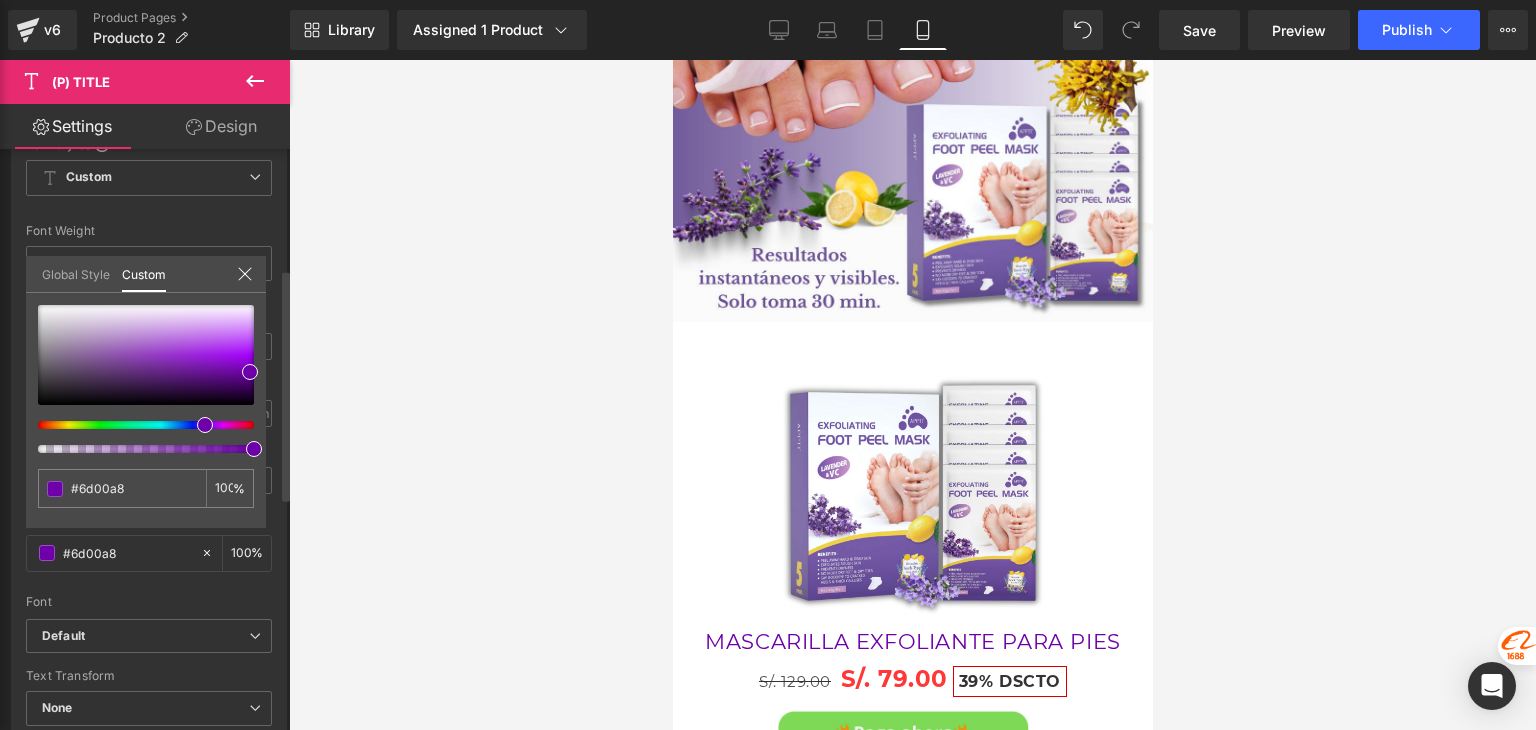 type on "#7300a8" 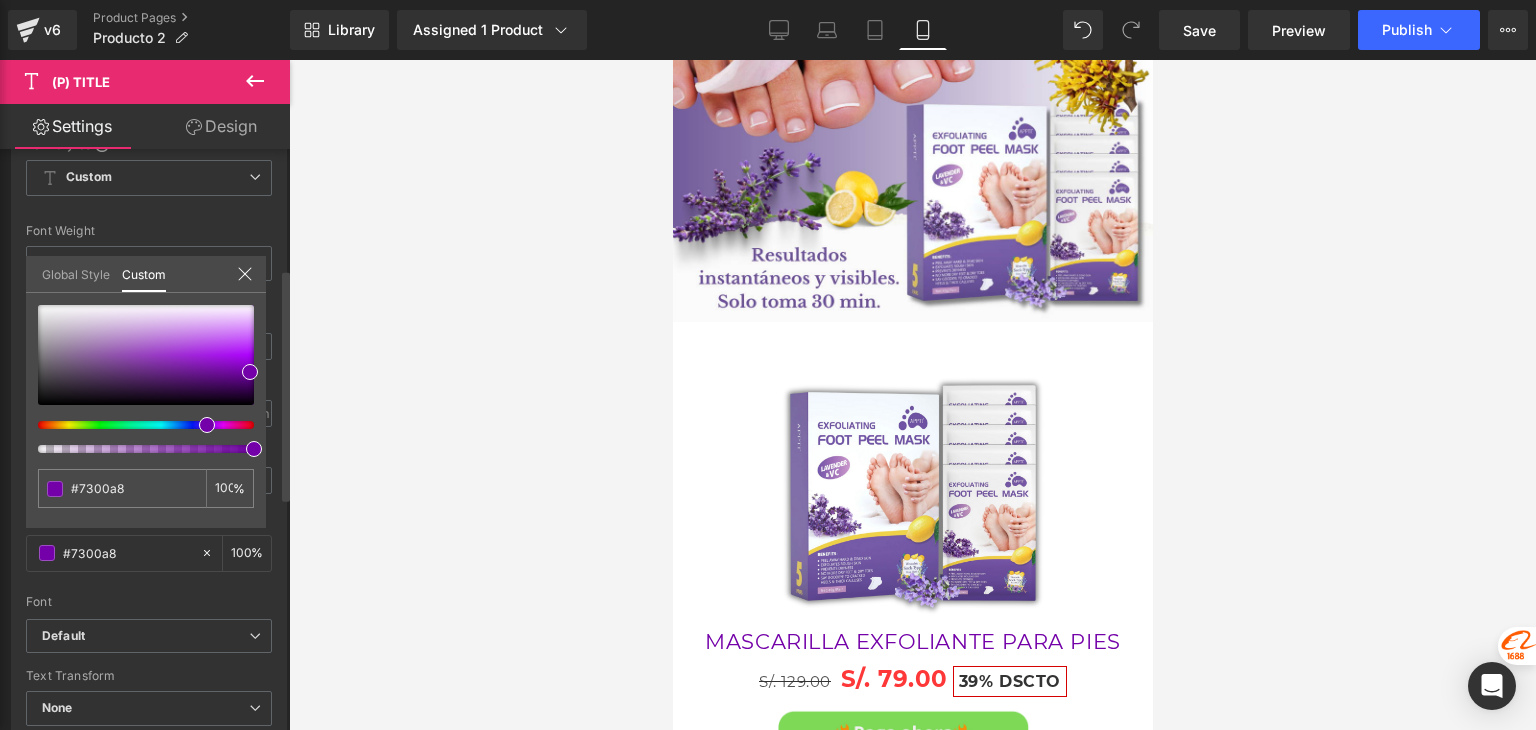 type on "#6d00a8" 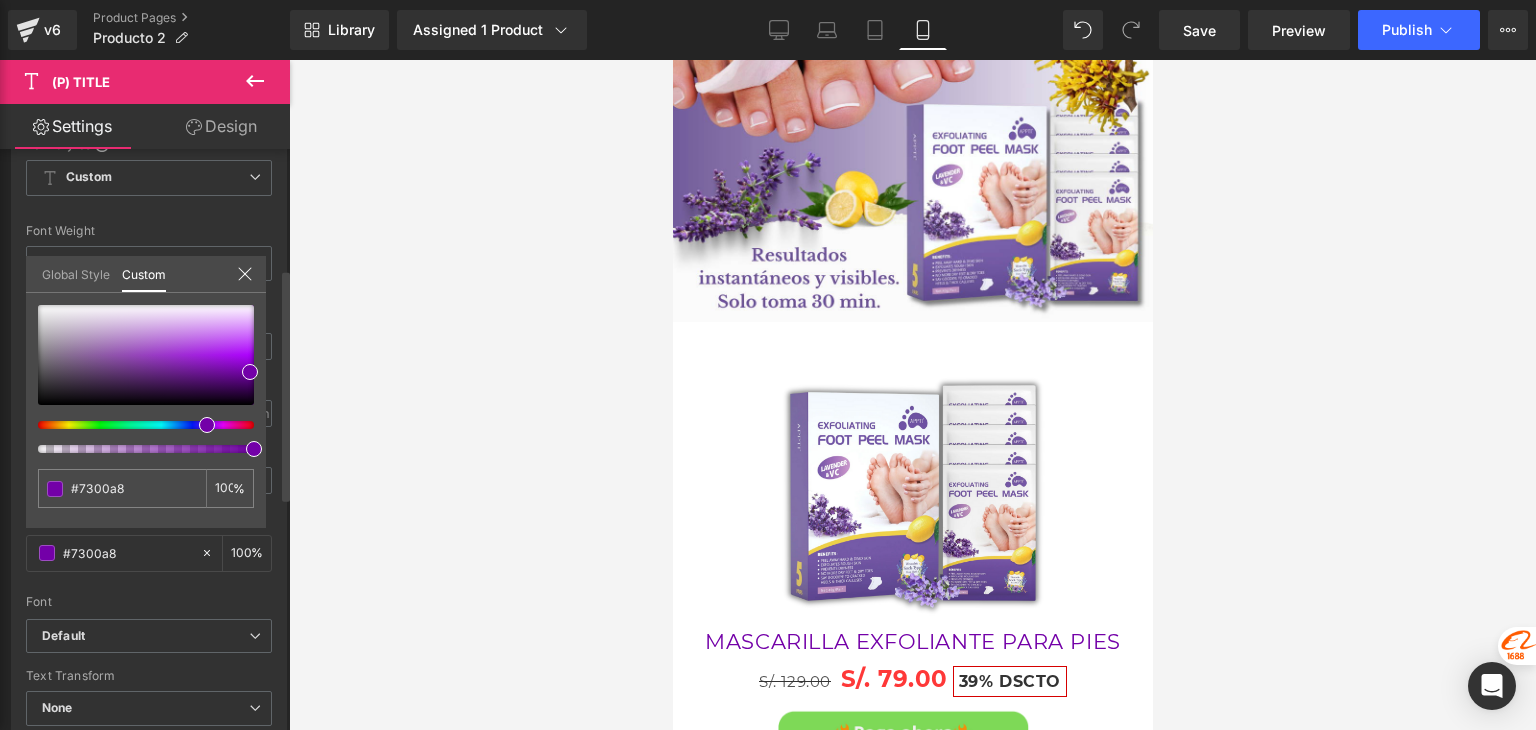type on "#6d00a8" 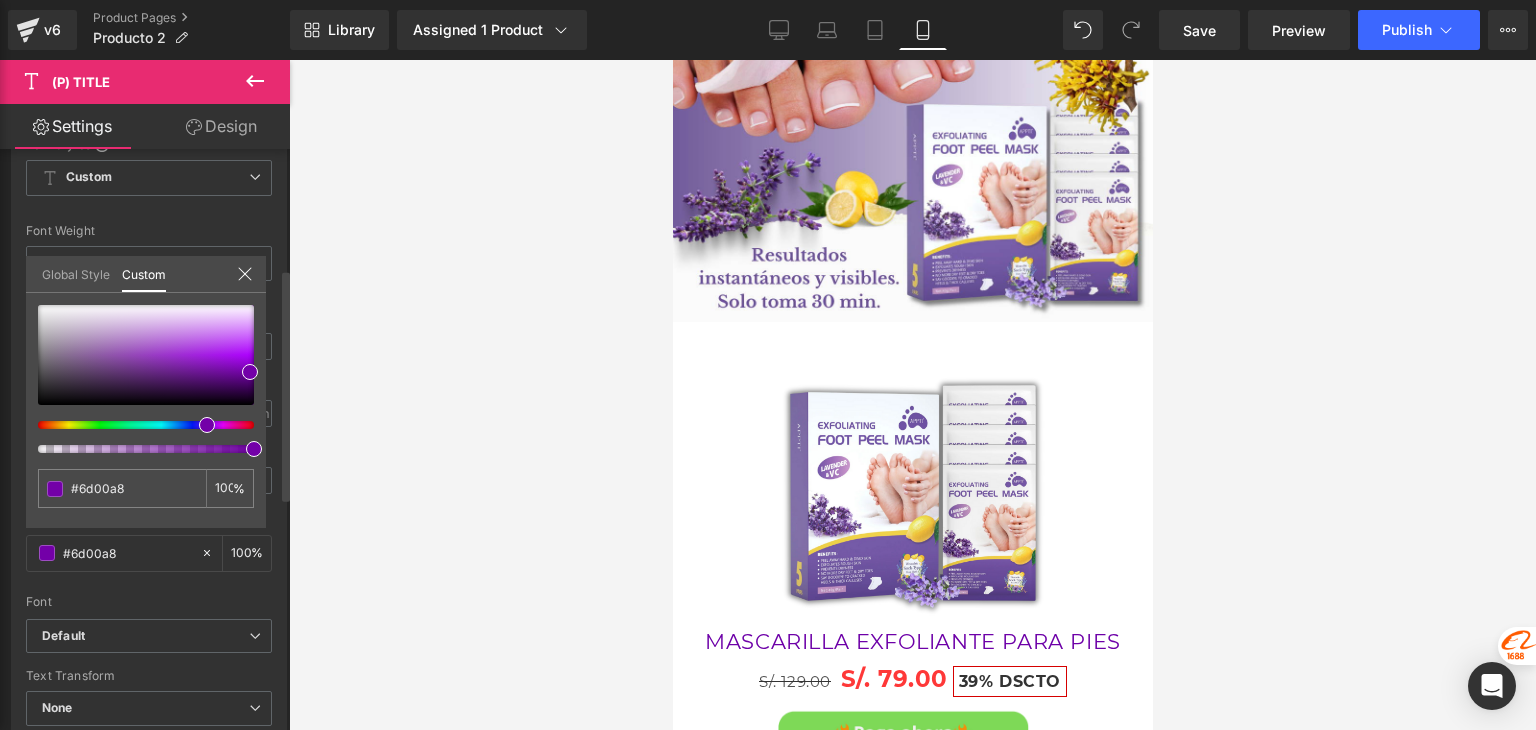 type on "#6400a8" 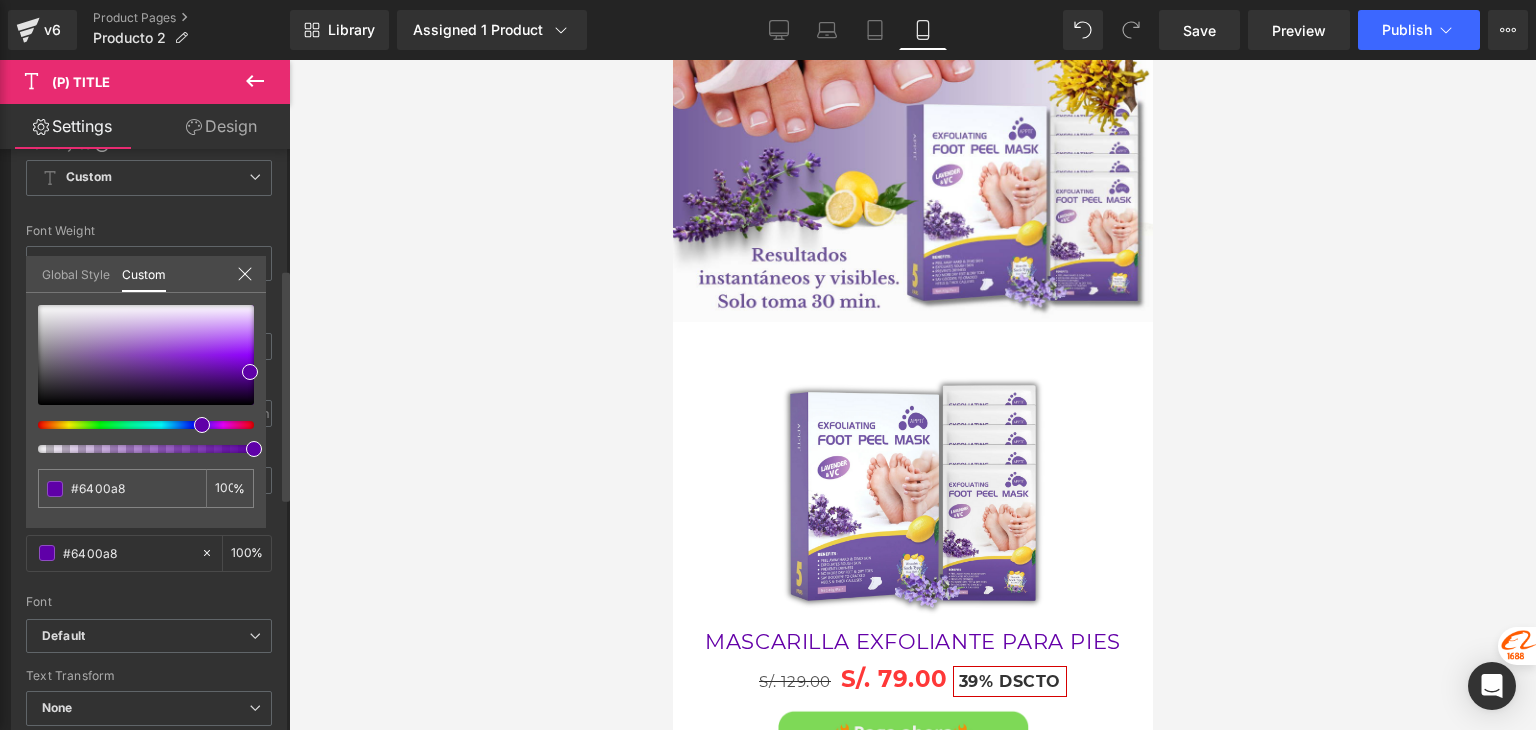 type on "#5600a8" 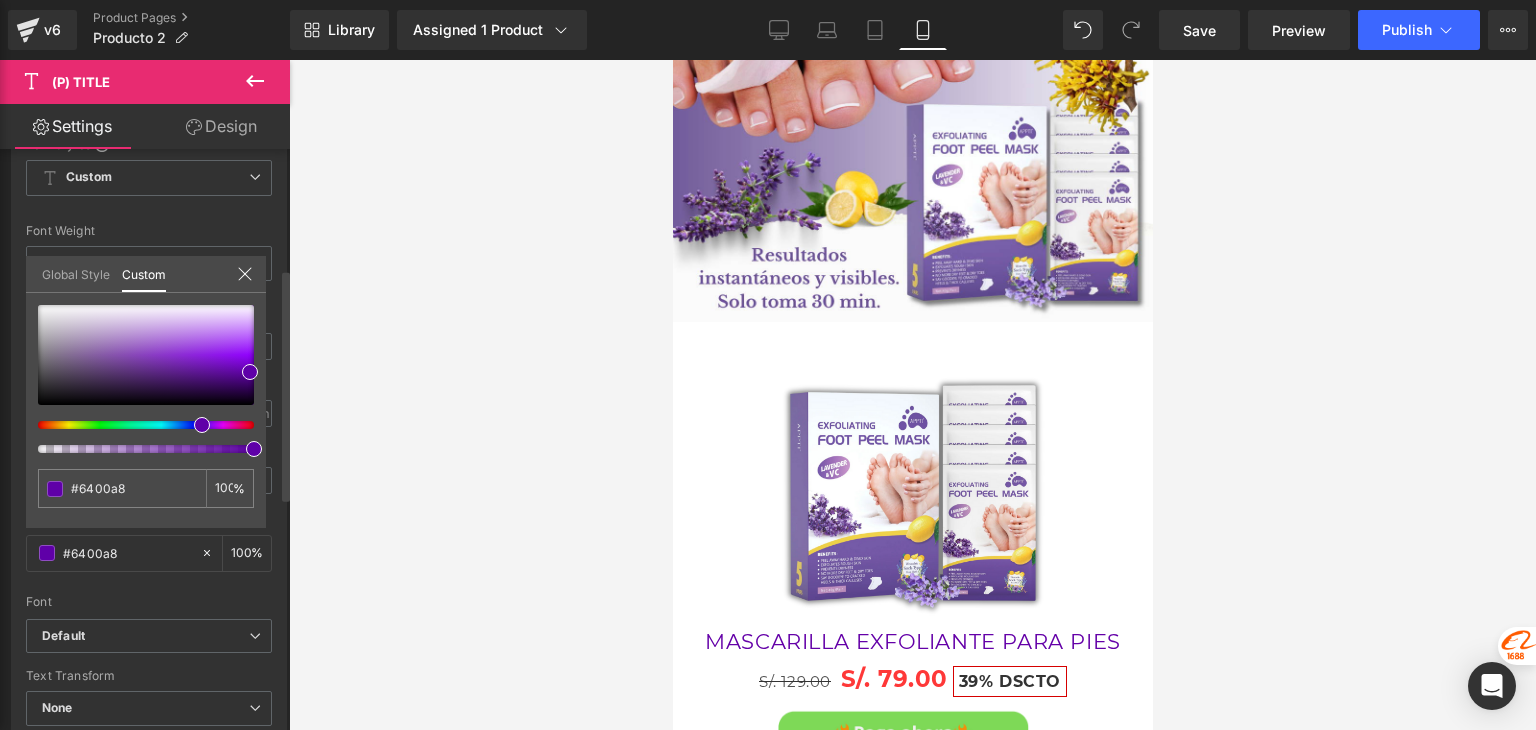 type on "#5600a8" 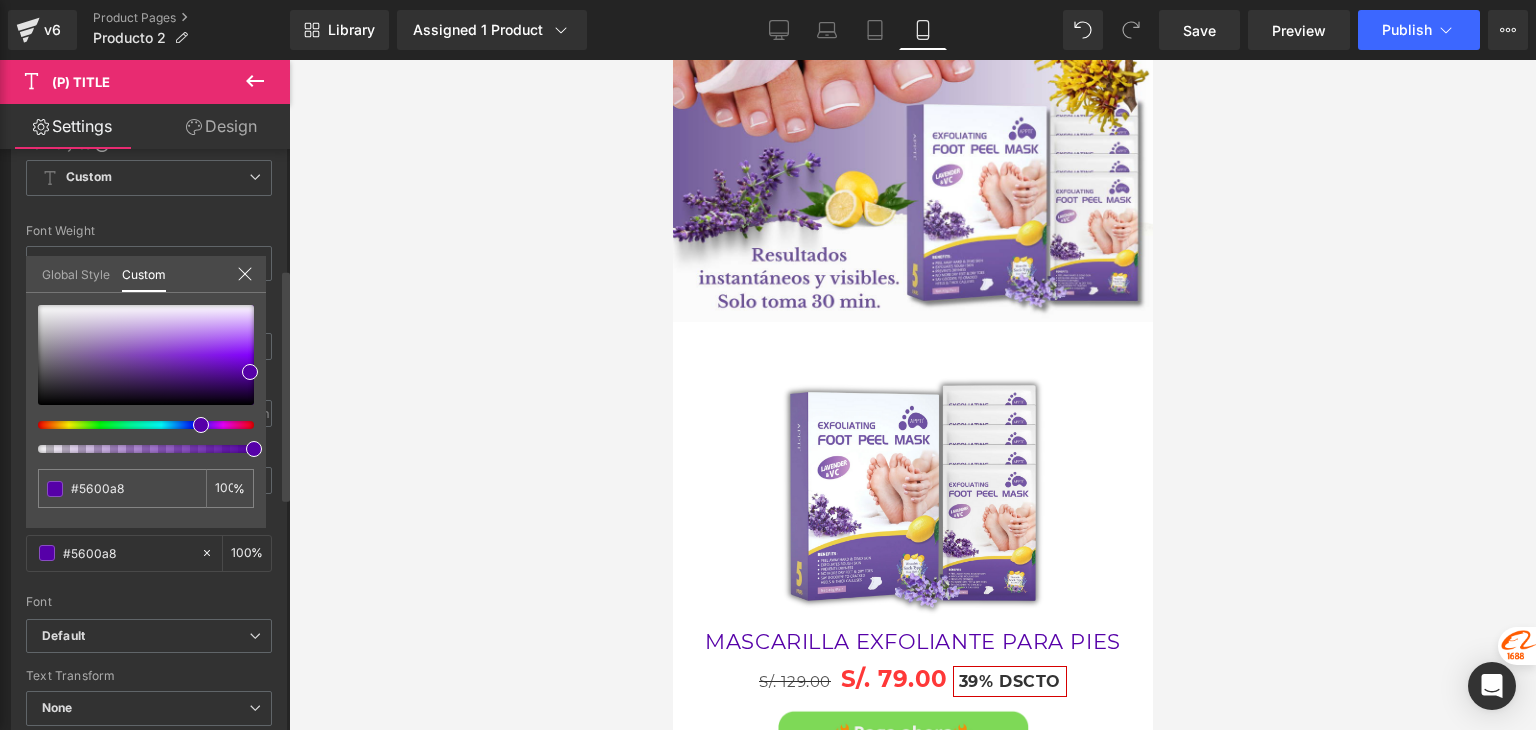 drag, startPoint x: 80, startPoint y: 425, endPoint x: 190, endPoint y: 434, distance: 110.36757 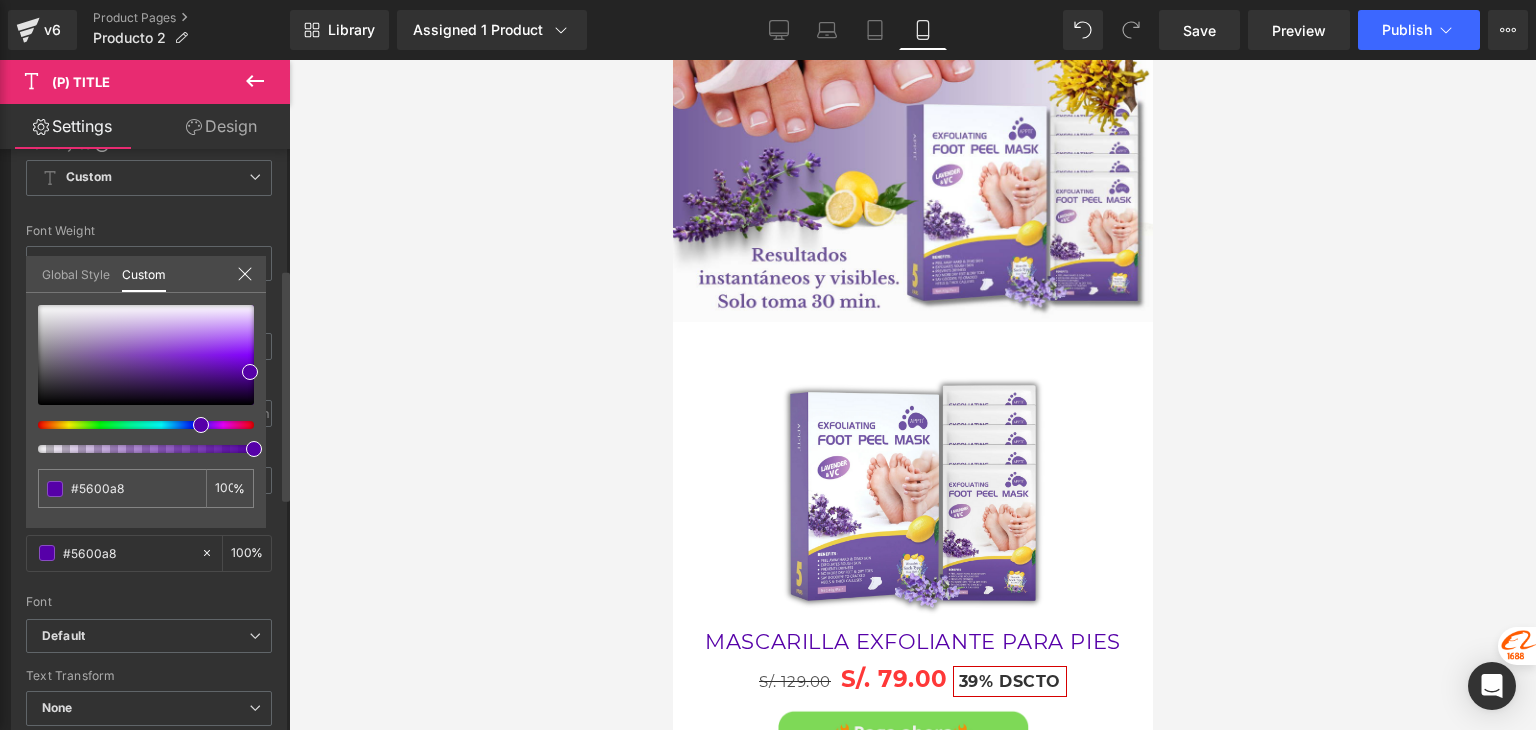 click at bounding box center (146, 379) 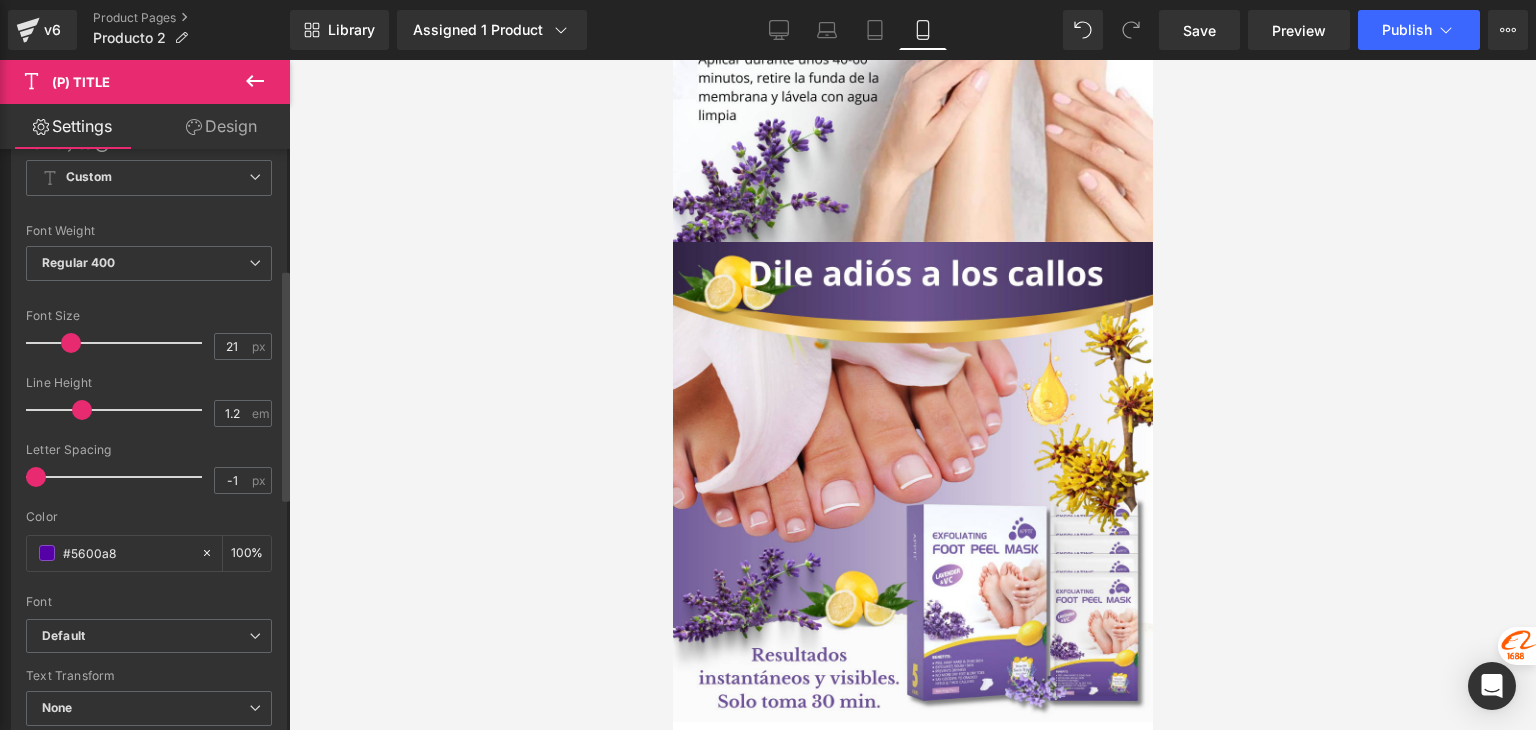 scroll, scrollTop: 3000, scrollLeft: 0, axis: vertical 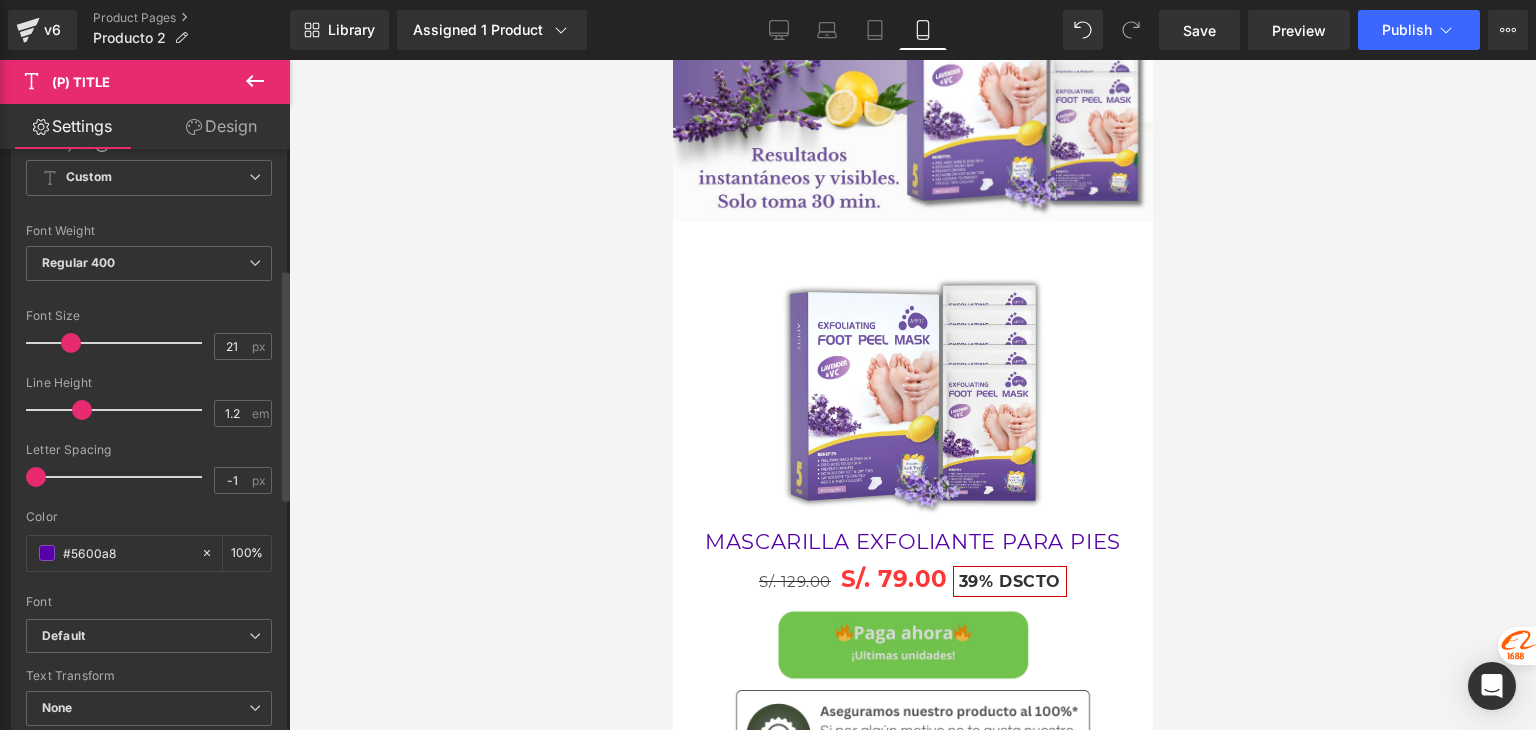 click on "Skip to content
Image         Image         Image         Image         Row         Image         Image         Image         Image         Image
Sale Off
(P) Image
MASCARILLA EXFOLIANTE PARA PIES
(P) Title
S/. 129.00
S/. 79.00
39%
DSCTO
(P) Price
Product         Image         Row         Image         Row         Image         Row         Image" at bounding box center (912, 130) 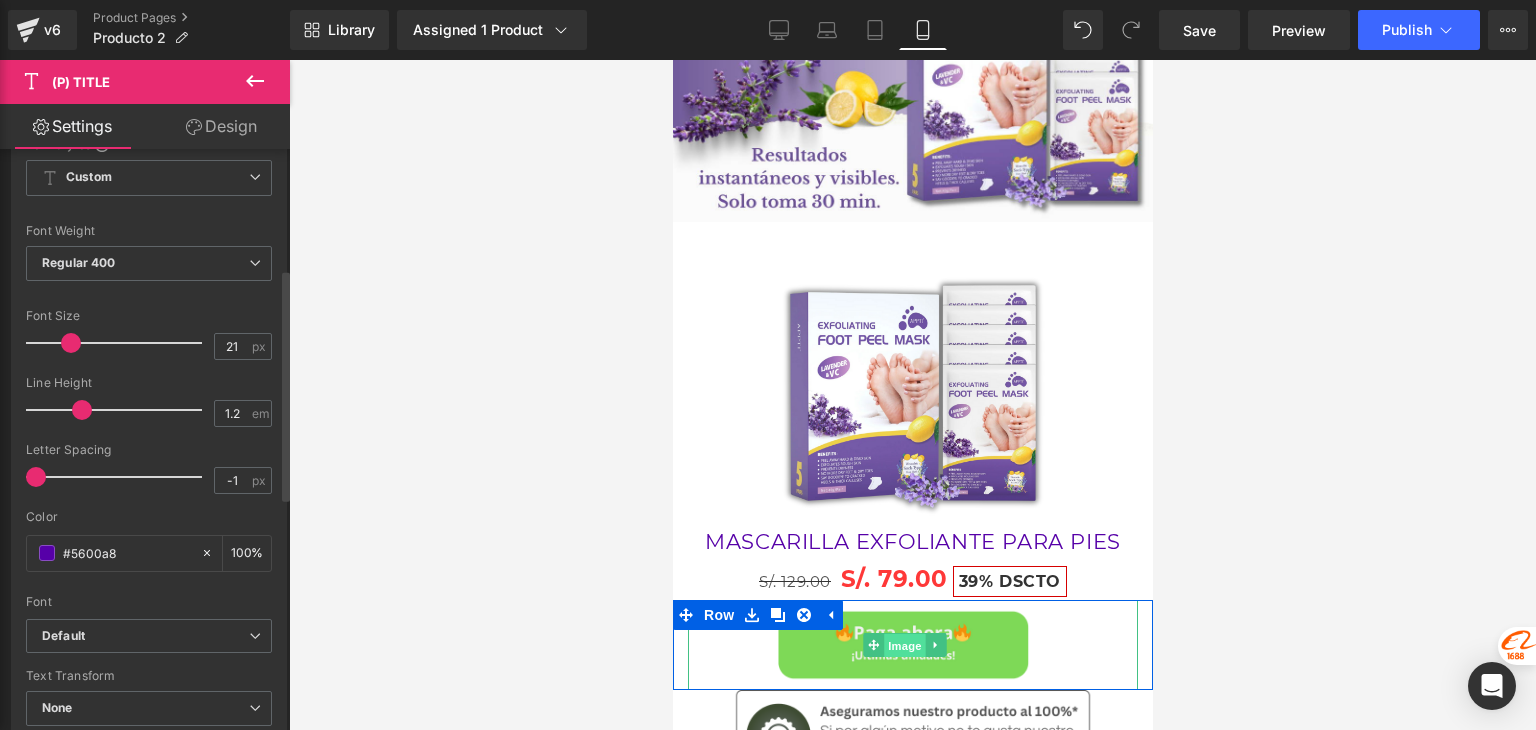 click on "Image" at bounding box center [905, 646] 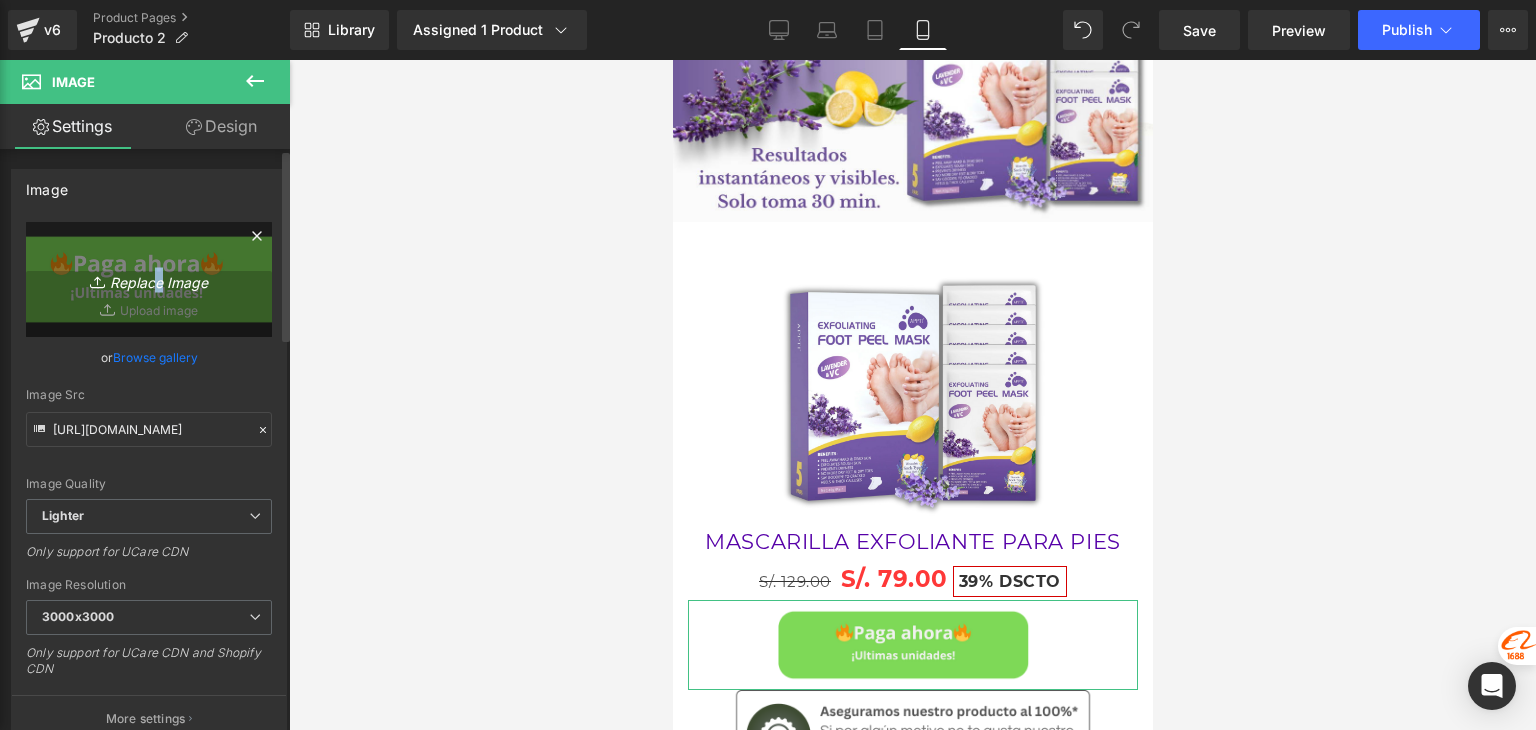 click on "Replace Image" at bounding box center (149, 279) 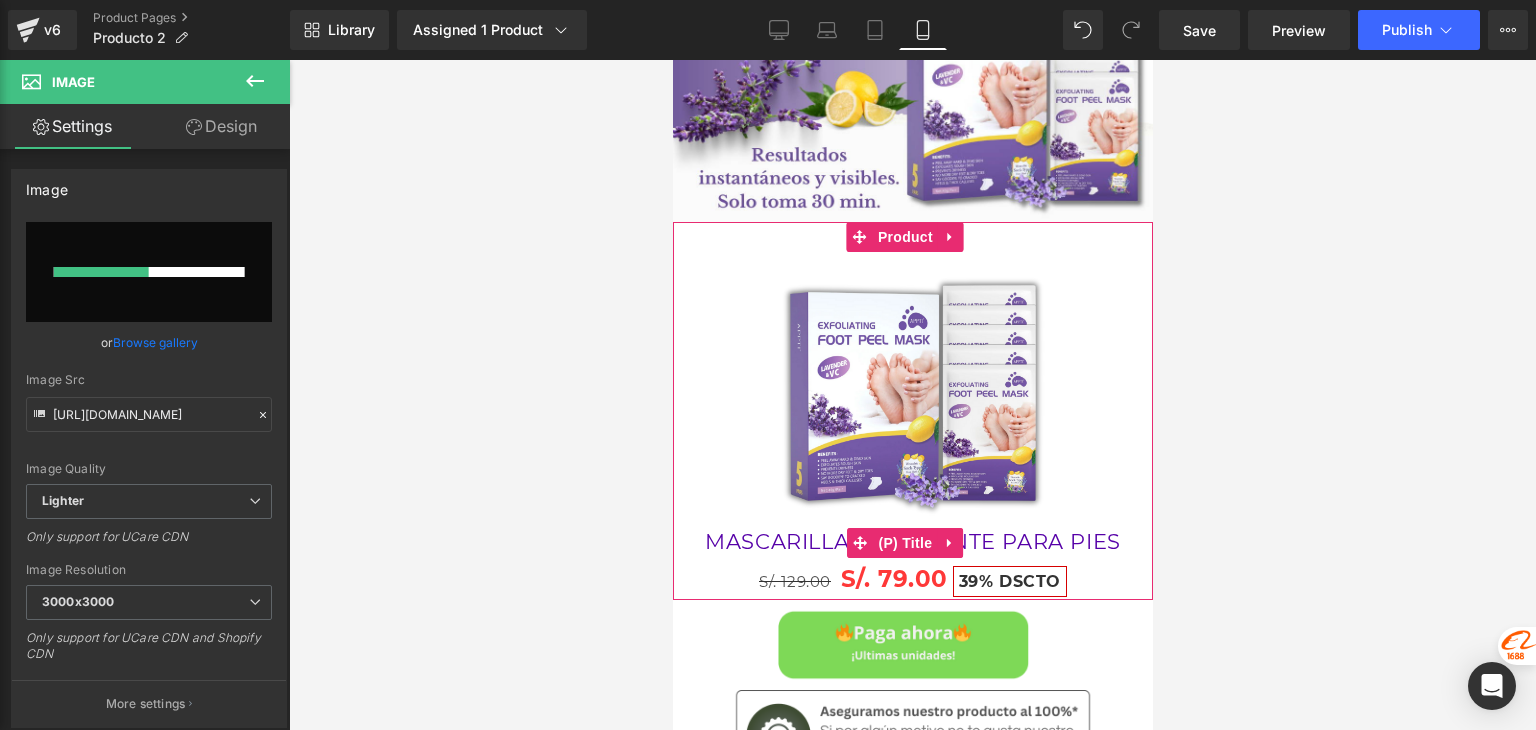 type 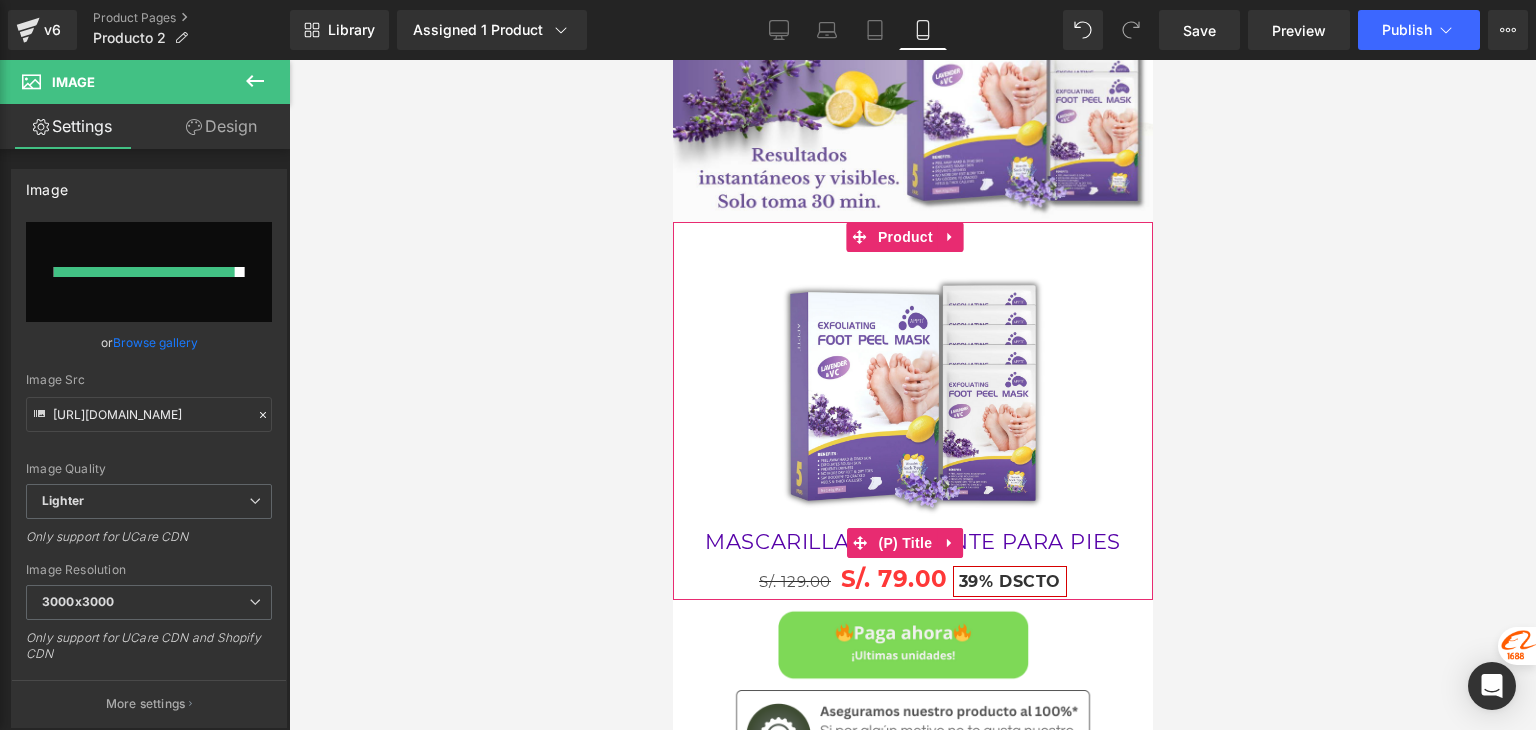 type on "[URL][DOMAIN_NAME]" 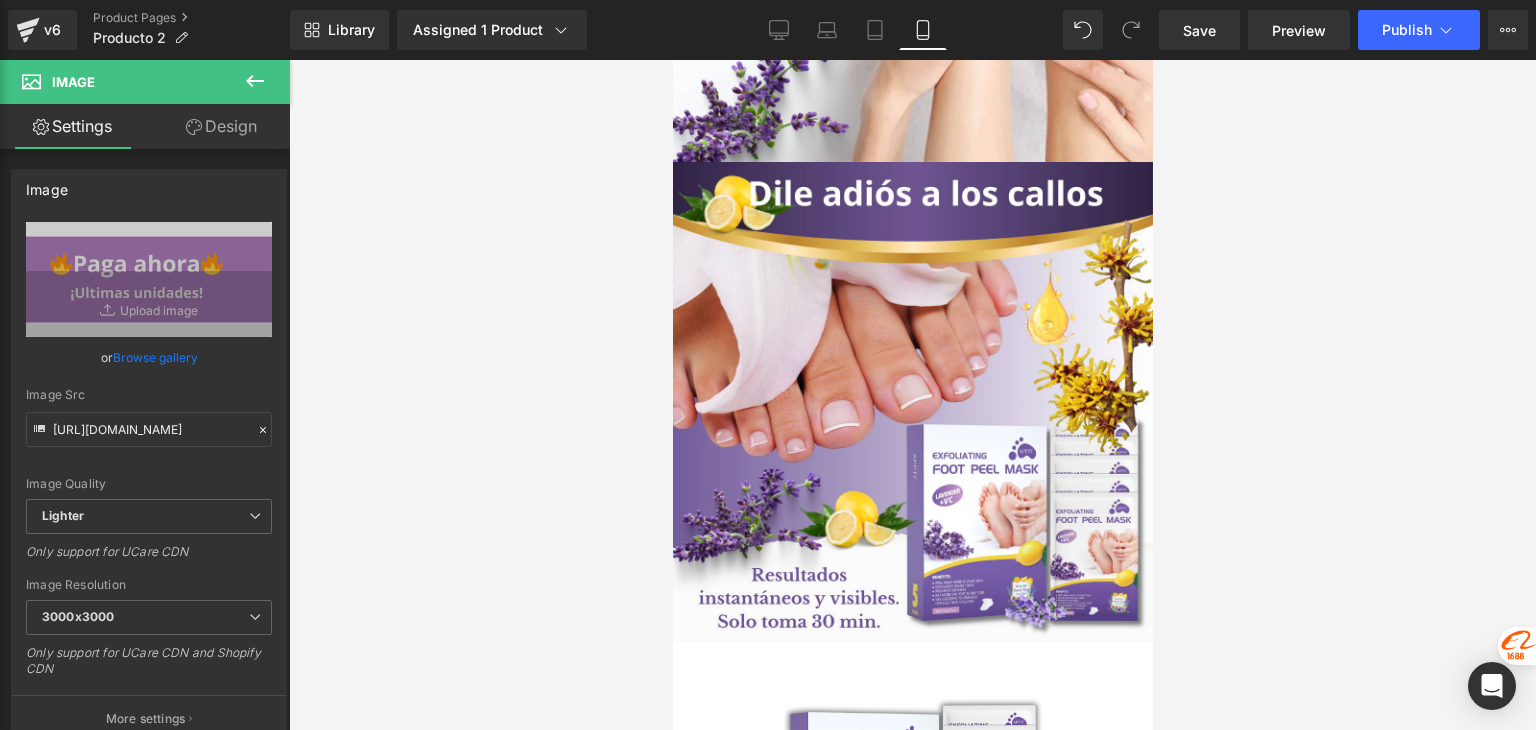 scroll, scrollTop: 2793, scrollLeft: 0, axis: vertical 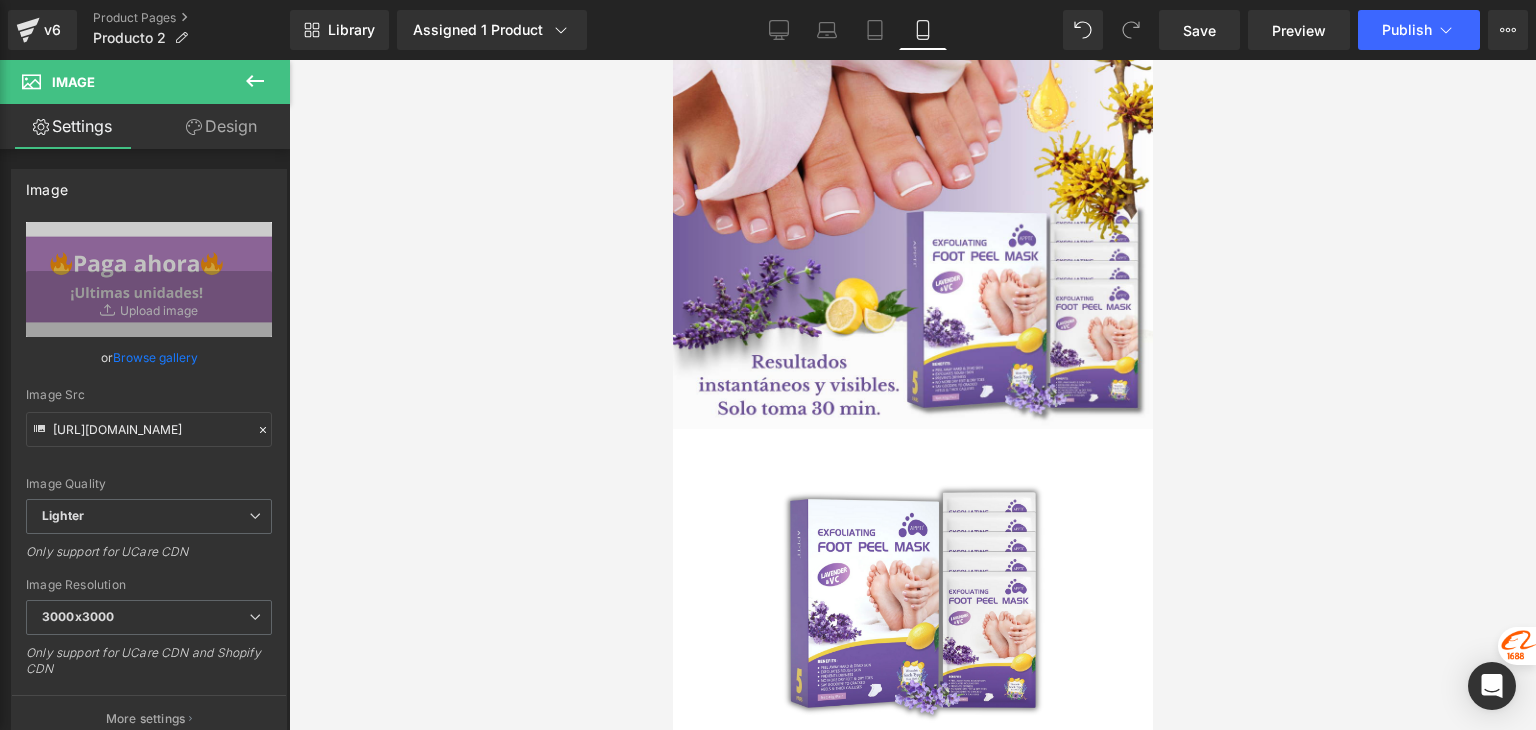 drag, startPoint x: 894, startPoint y: 370, endPoint x: 882, endPoint y: 377, distance: 13.892444 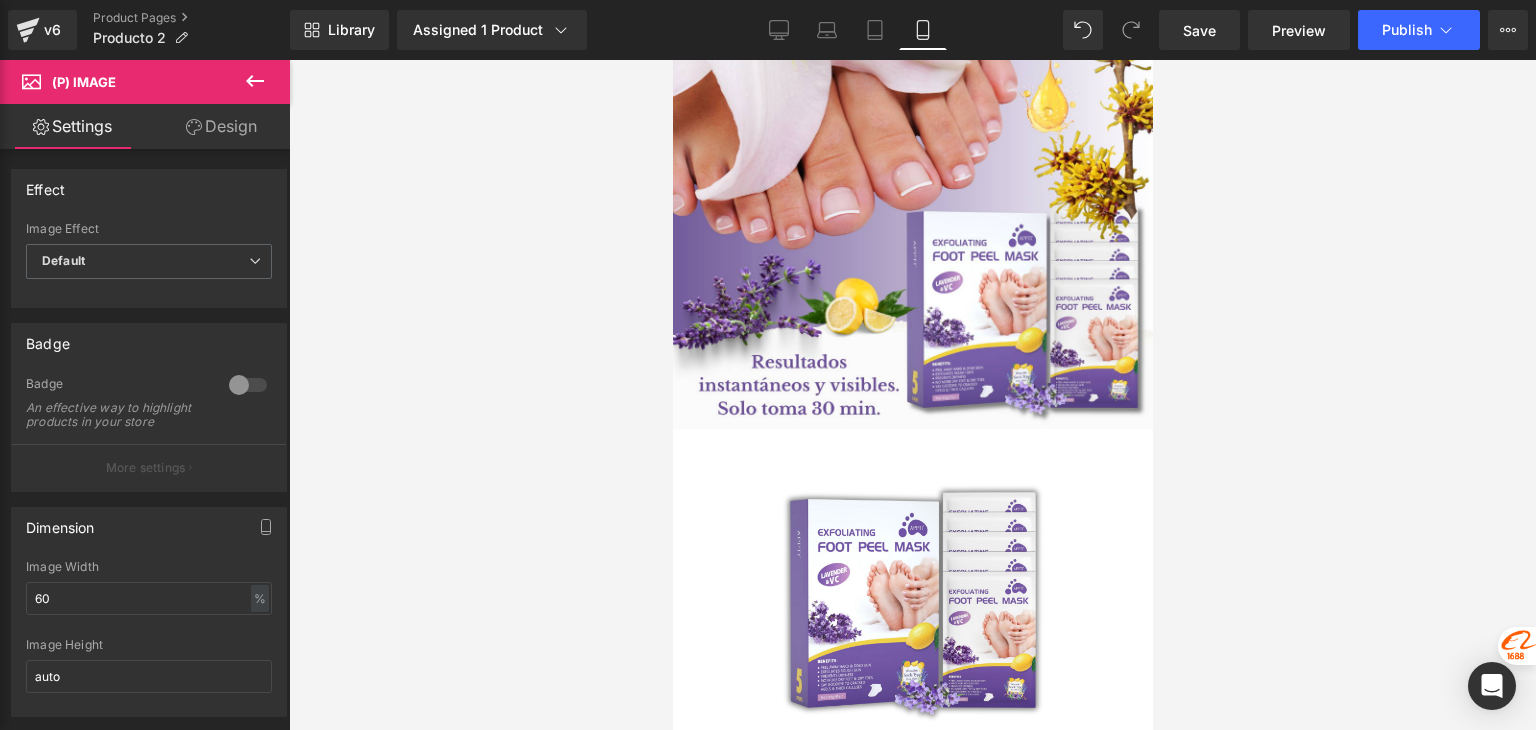 click on "Design" at bounding box center (221, 126) 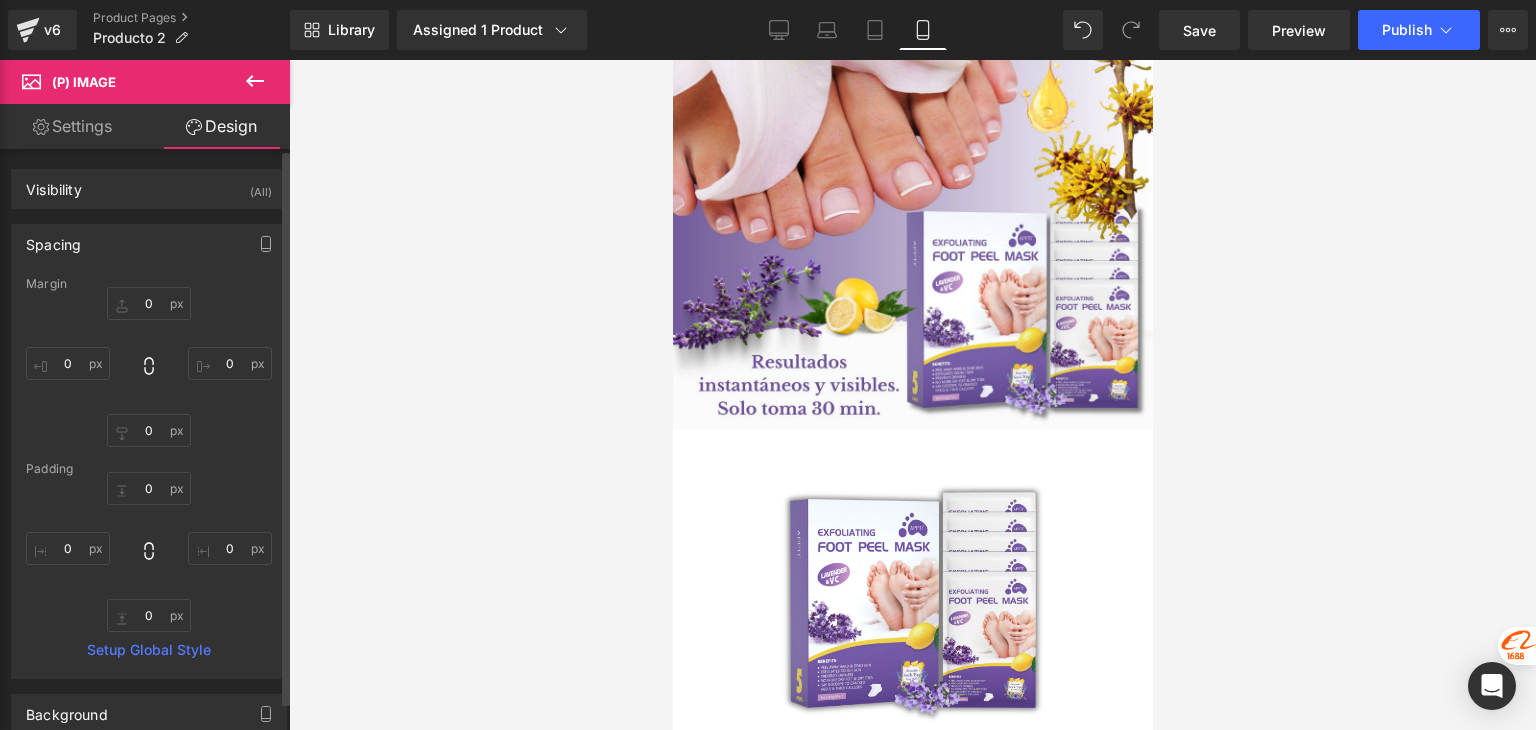 type on "0" 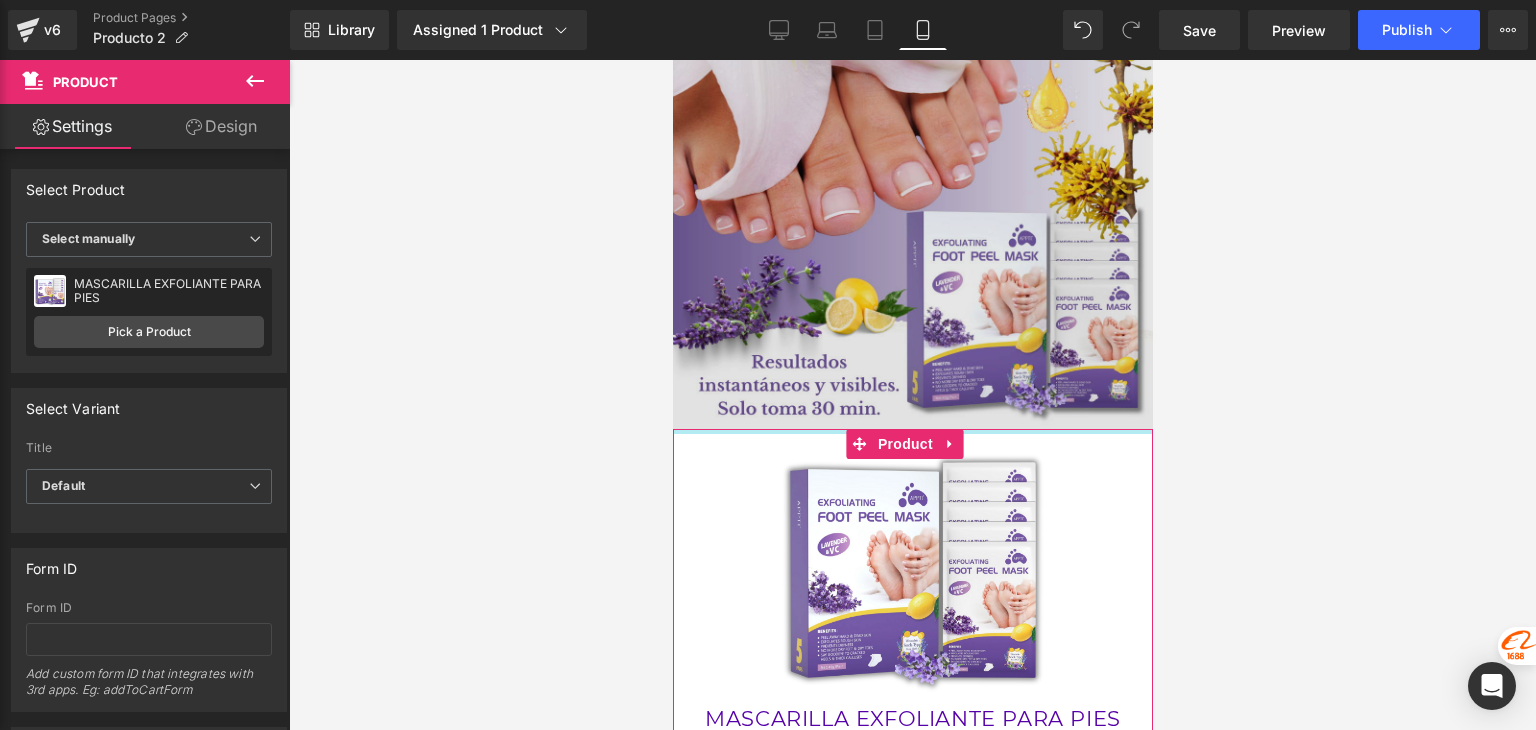 drag, startPoint x: 829, startPoint y: 330, endPoint x: 829, endPoint y: 234, distance: 96 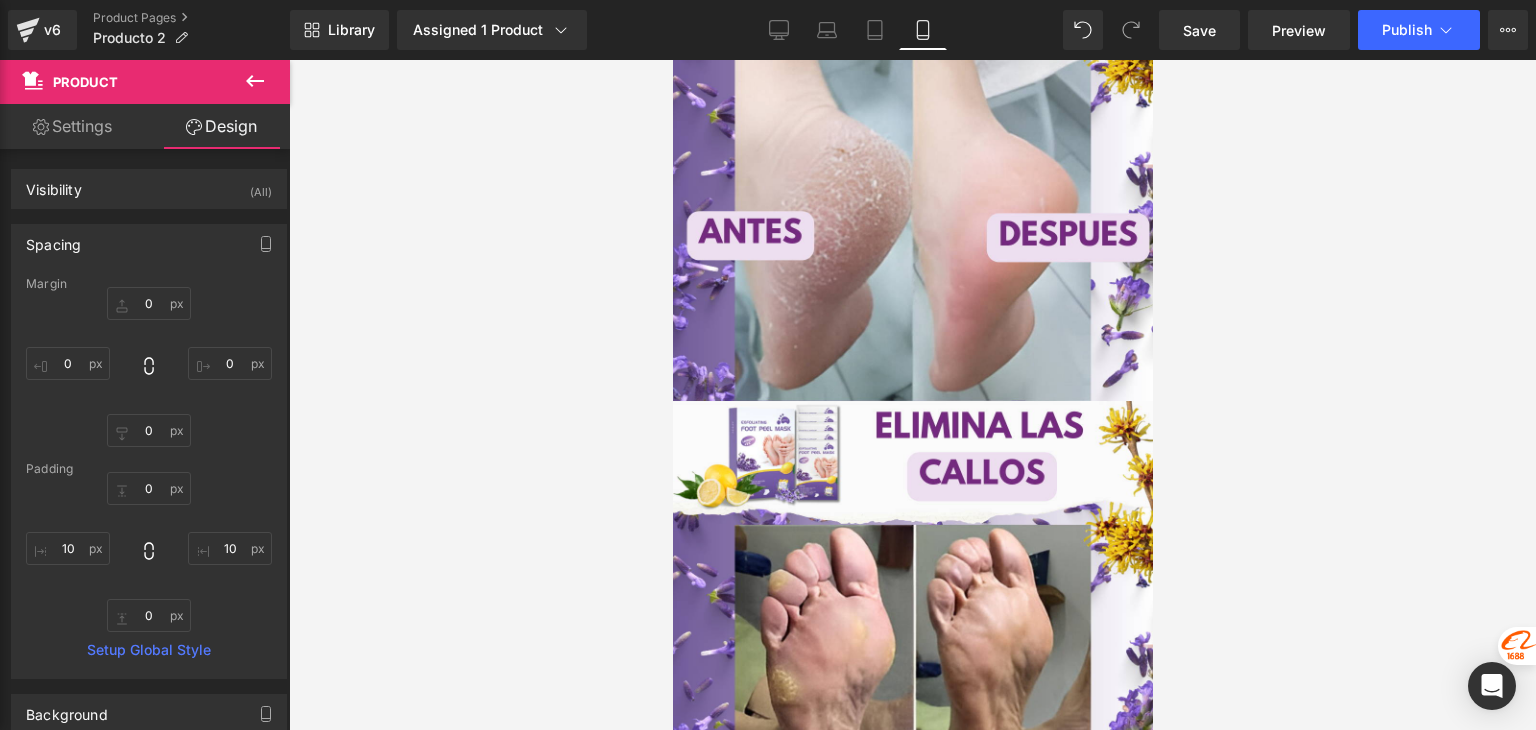 scroll, scrollTop: 5263, scrollLeft: 0, axis: vertical 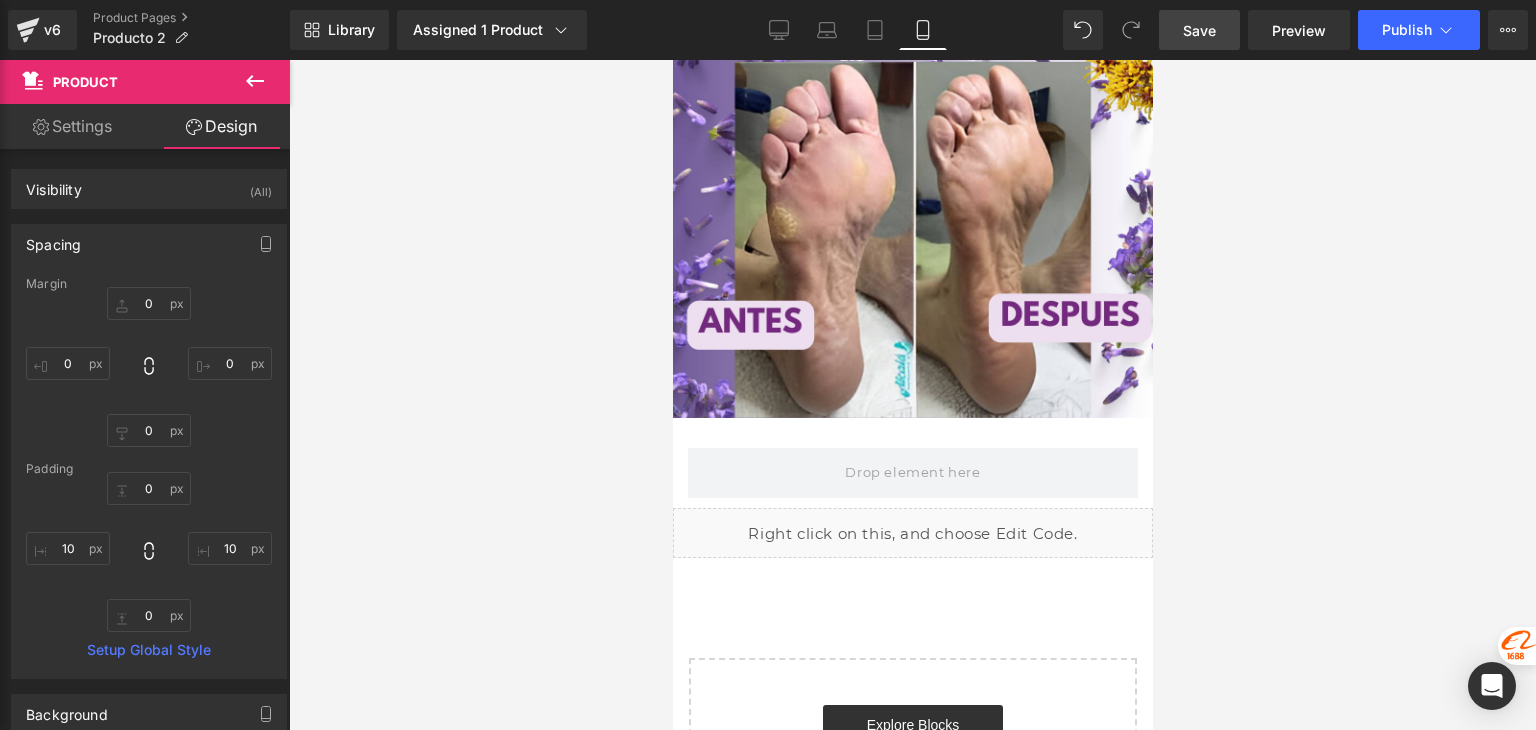 click on "Save" at bounding box center [1199, 30] 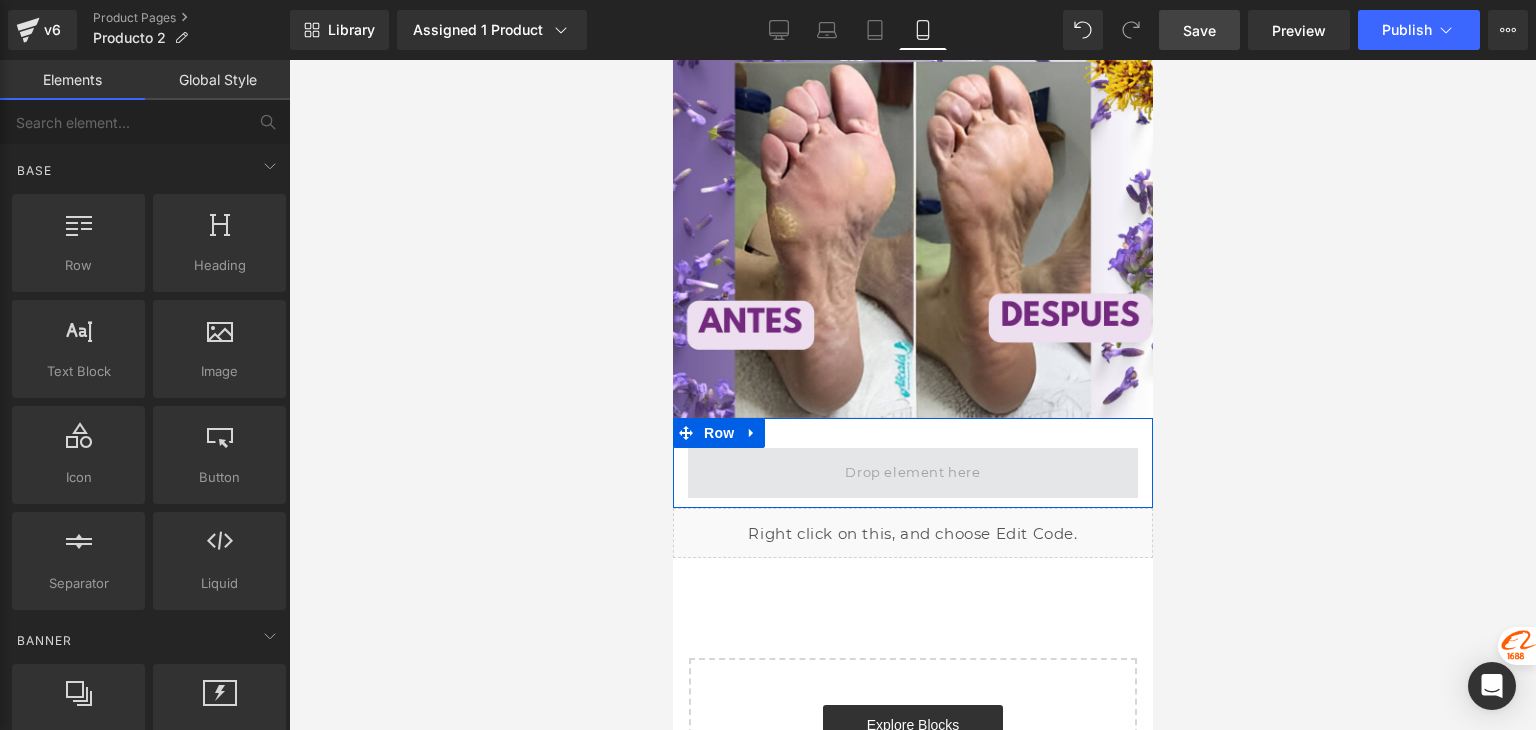 click at bounding box center (911, 472) 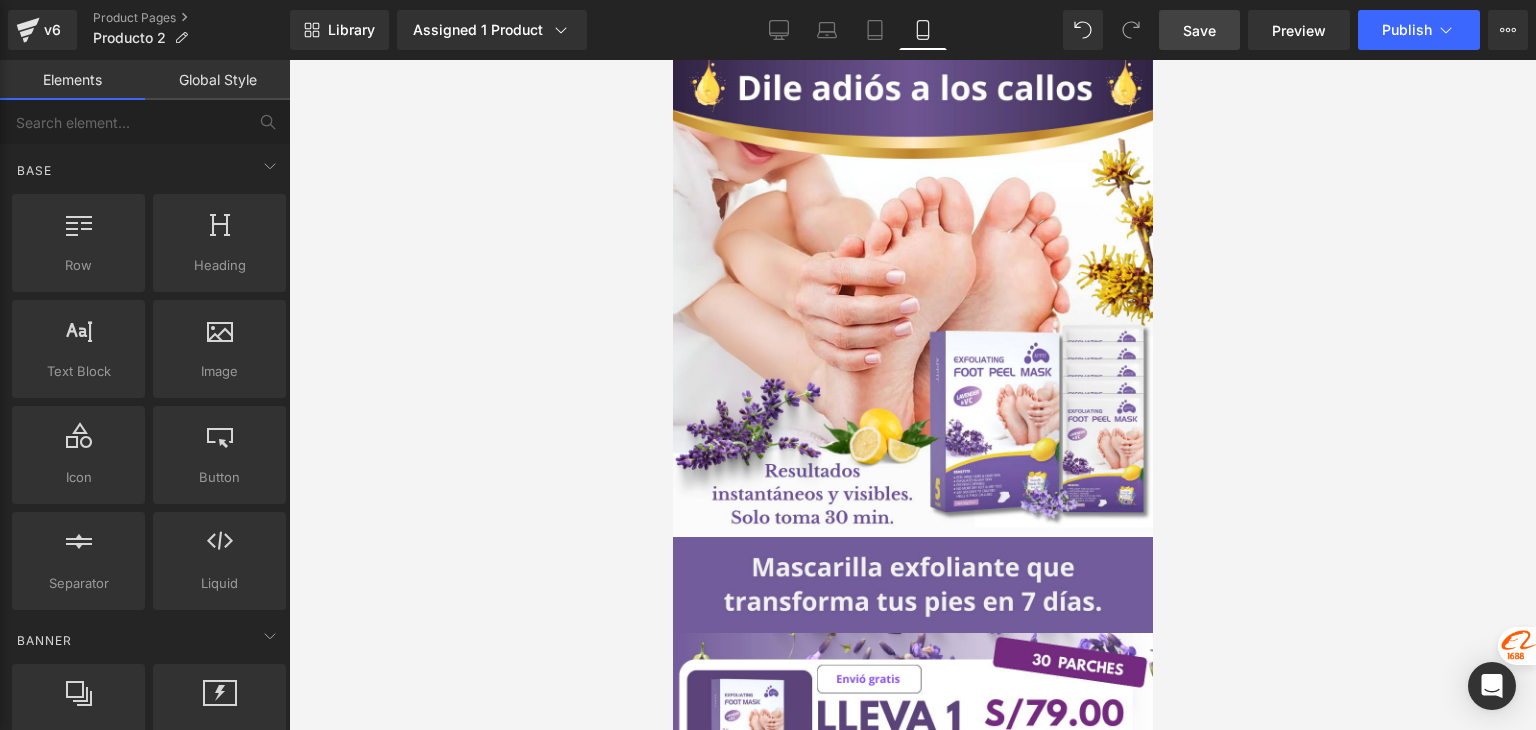 scroll, scrollTop: 0, scrollLeft: 0, axis: both 